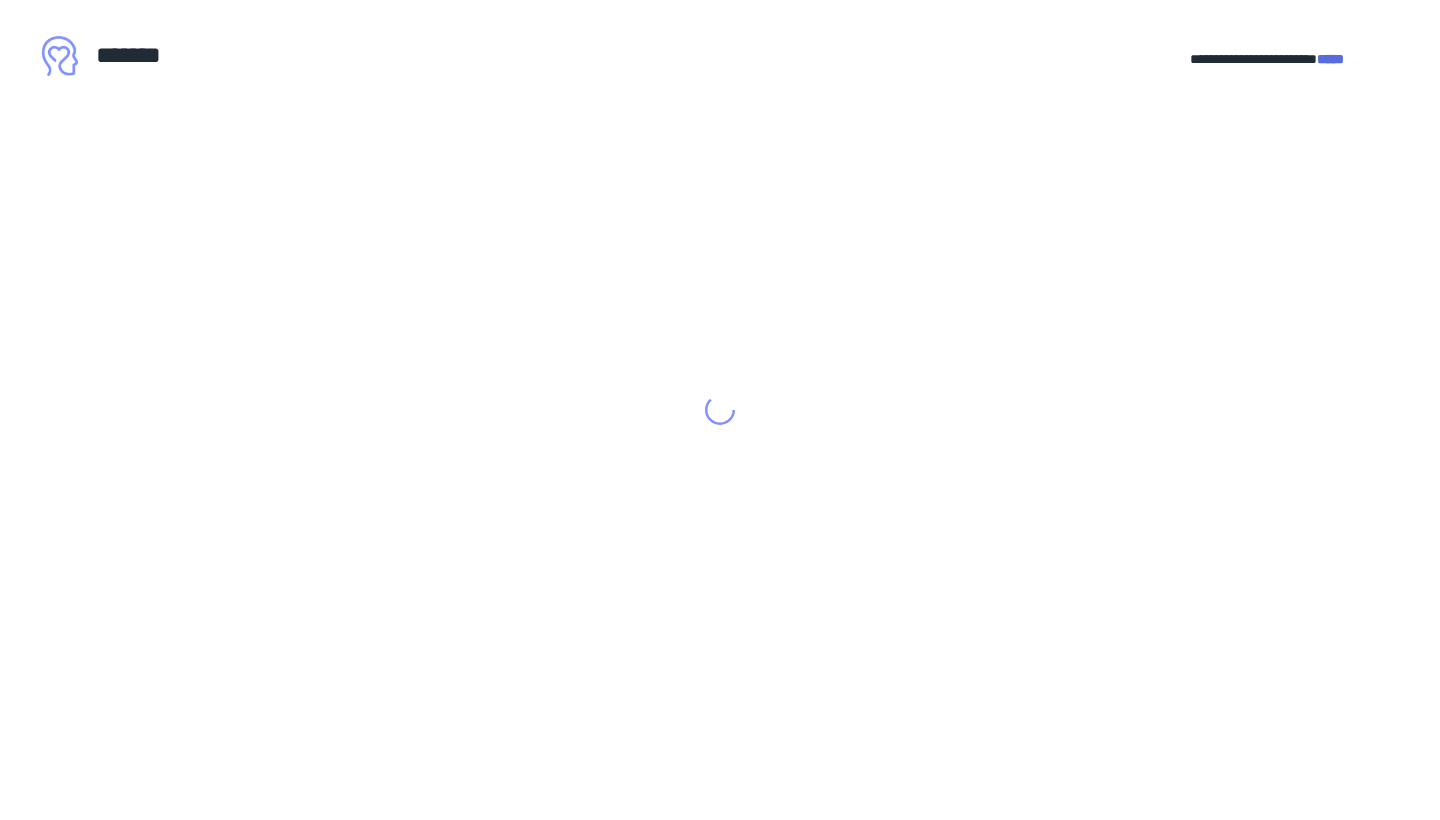 scroll, scrollTop: 0, scrollLeft: 0, axis: both 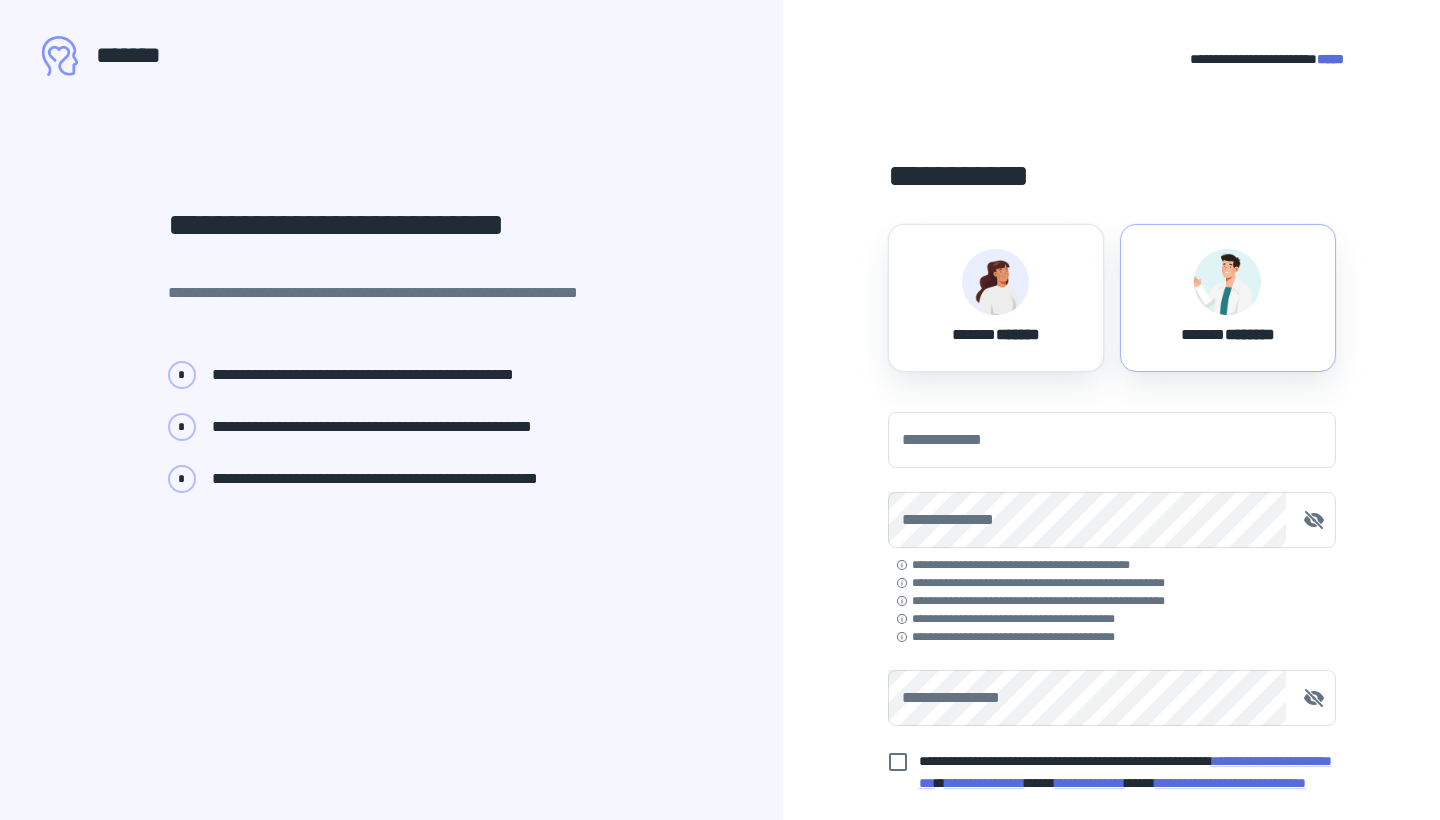 click on "******   *******" at bounding box center (996, 298) 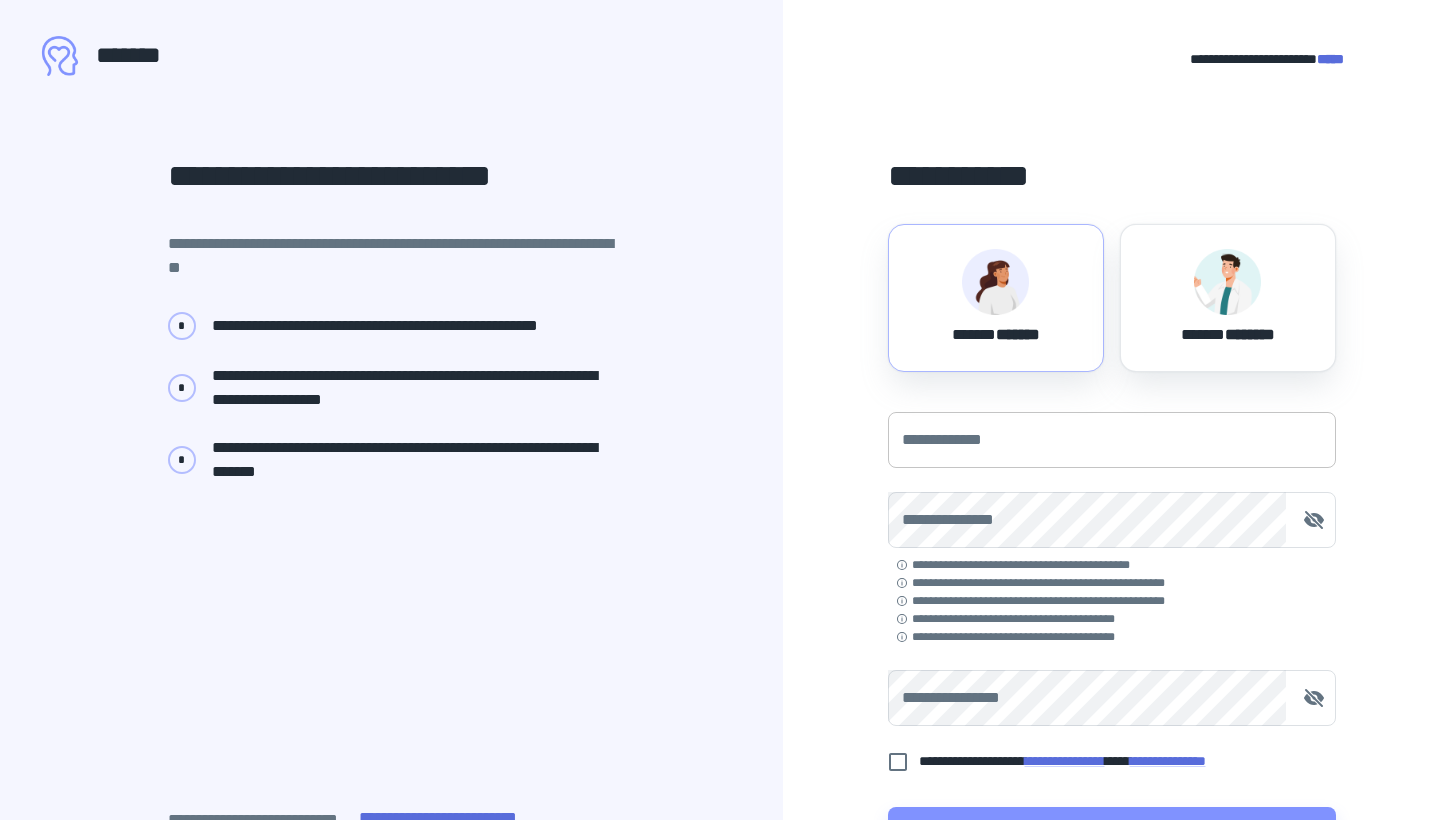 click on "**********" at bounding box center [1112, 440] 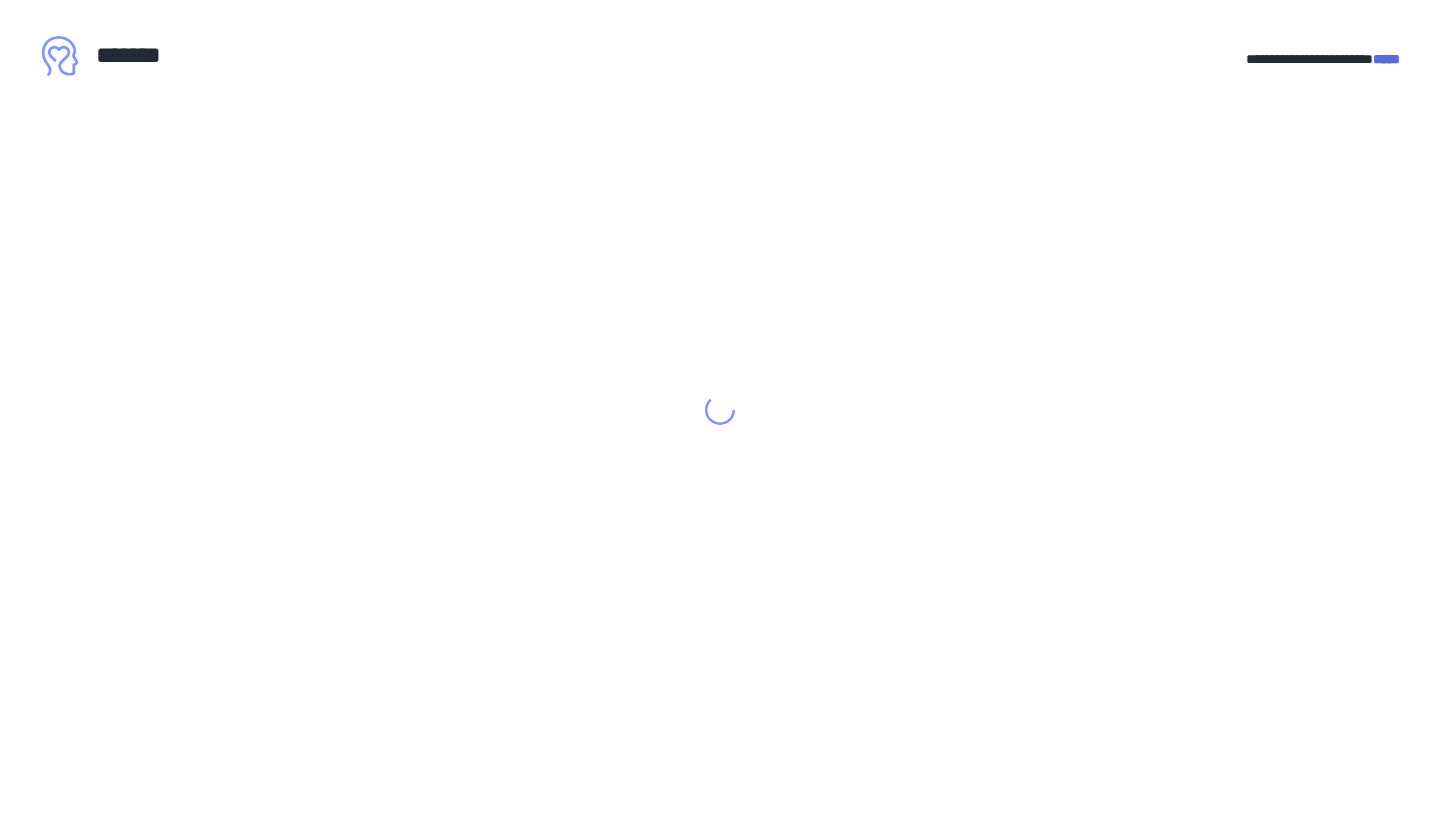 scroll, scrollTop: 0, scrollLeft: 0, axis: both 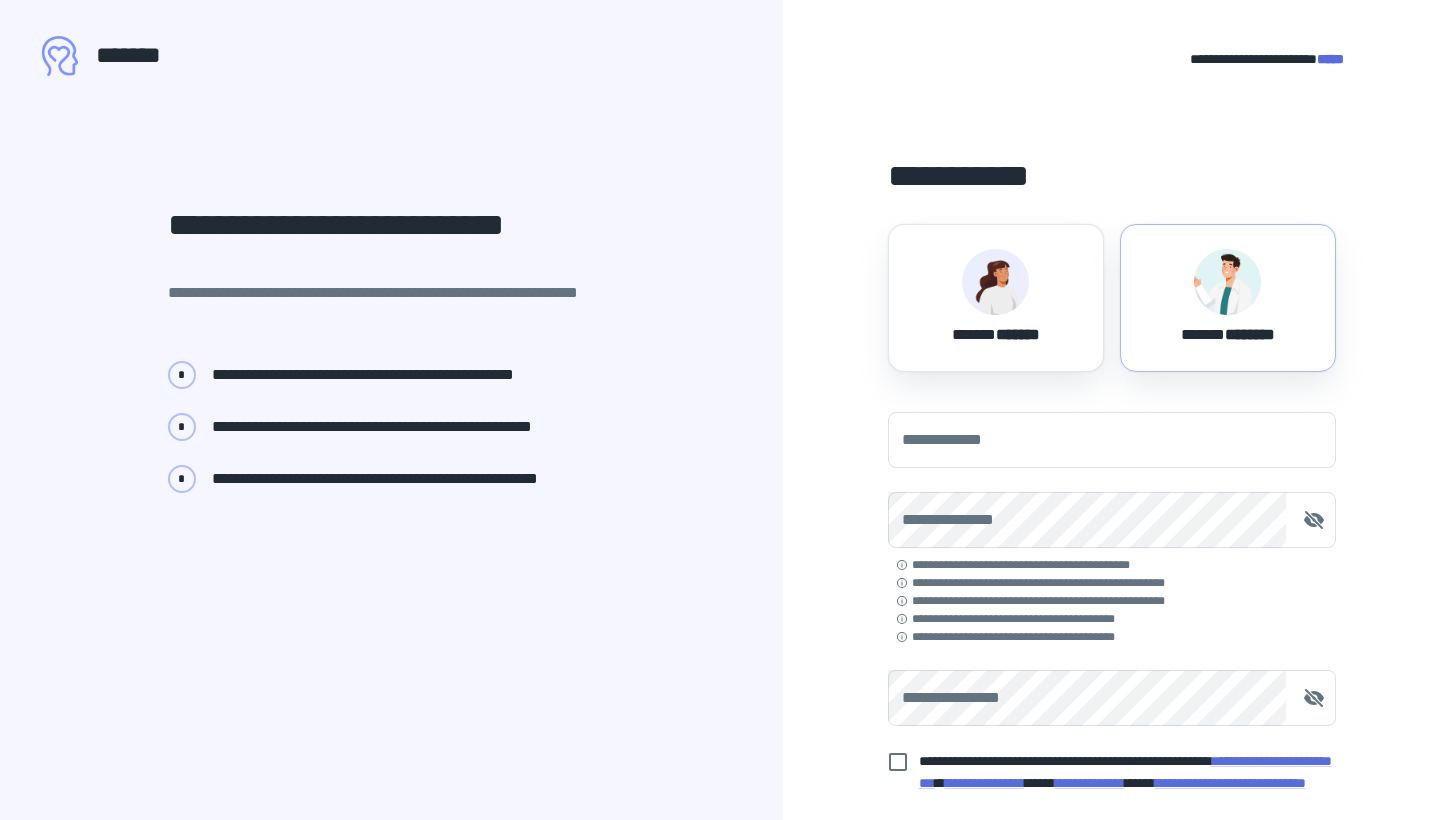 click on "******   *******" at bounding box center [996, 331] 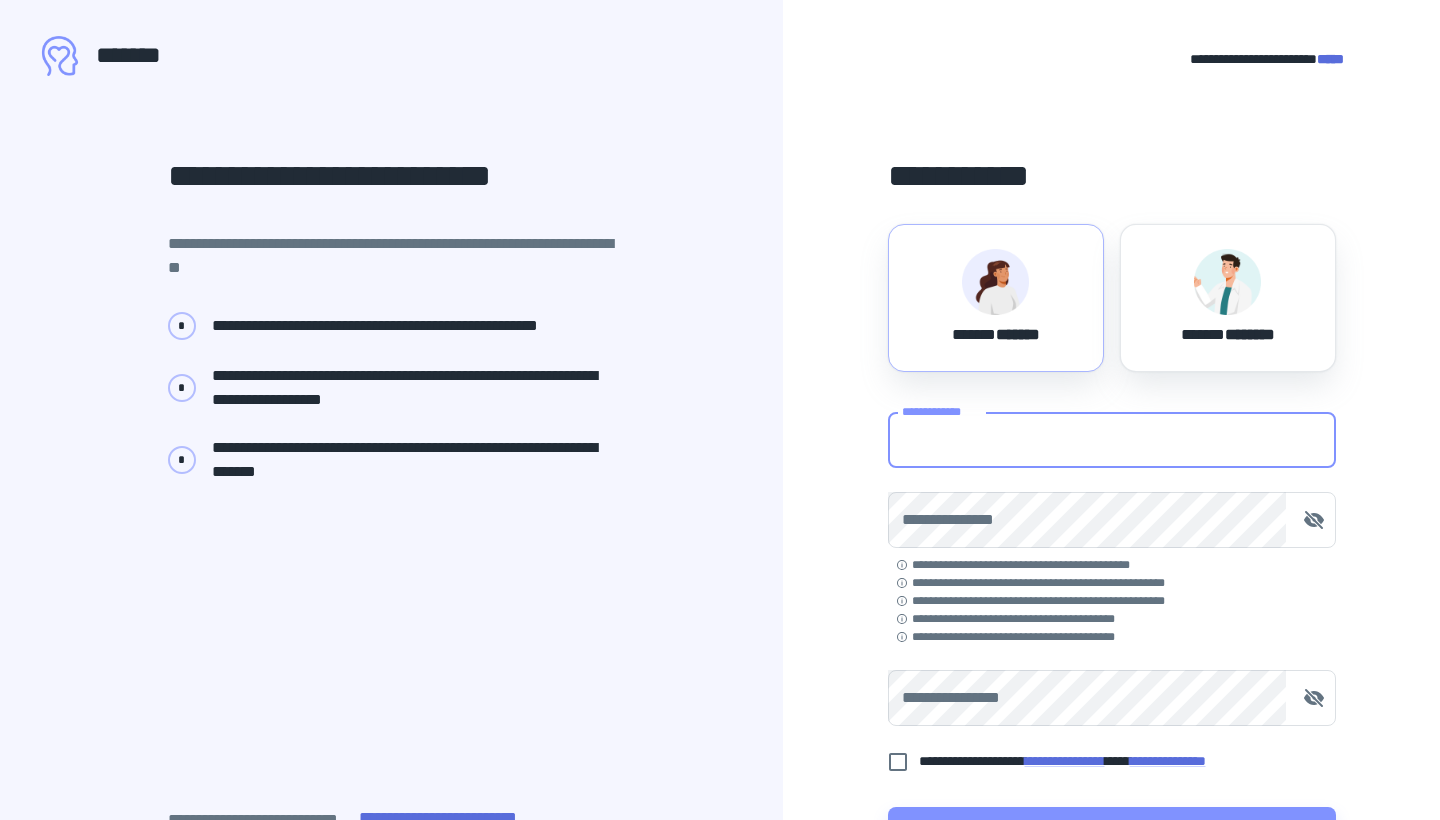 click on "**********" at bounding box center [1112, 440] 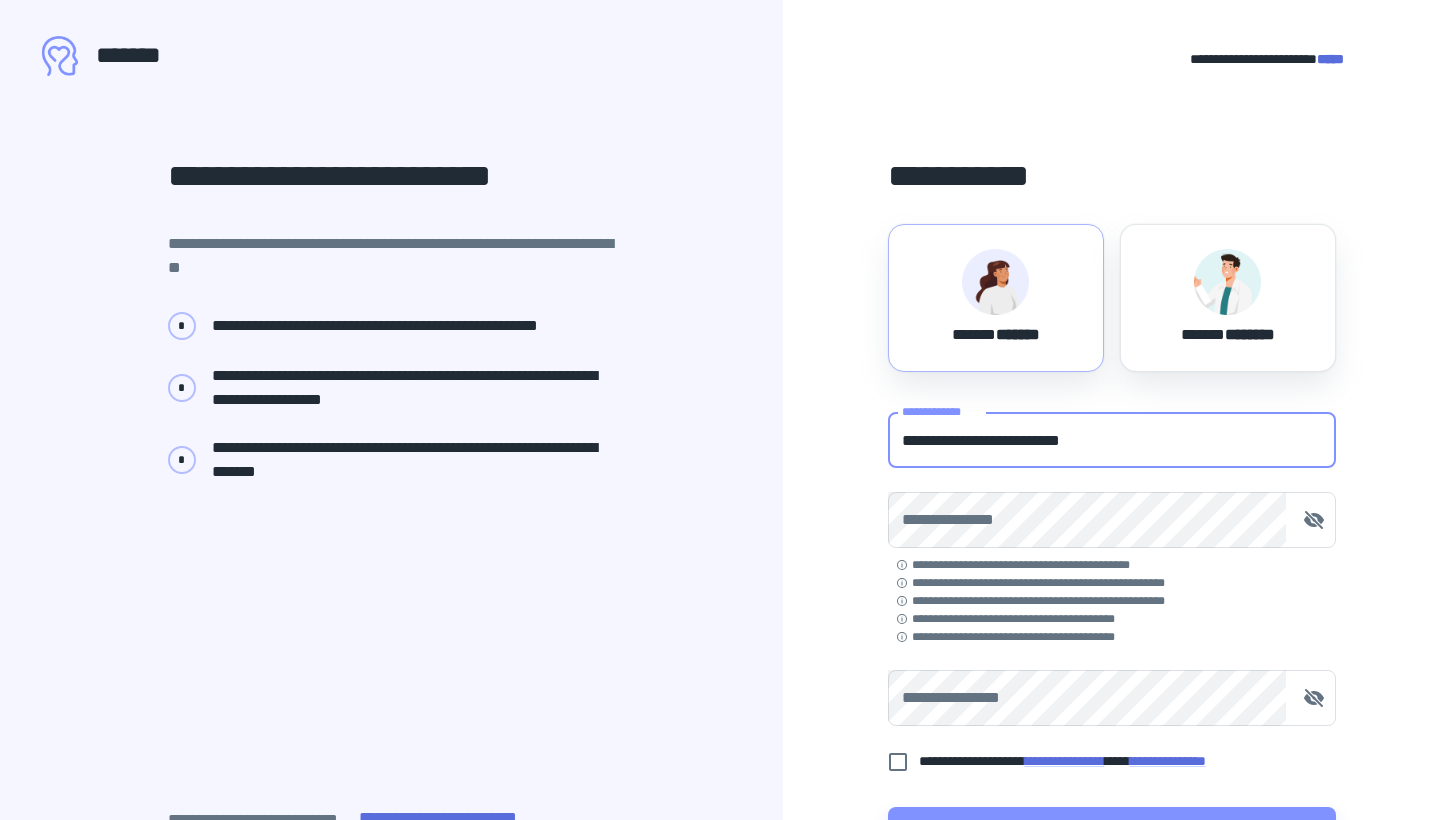 type on "**********" 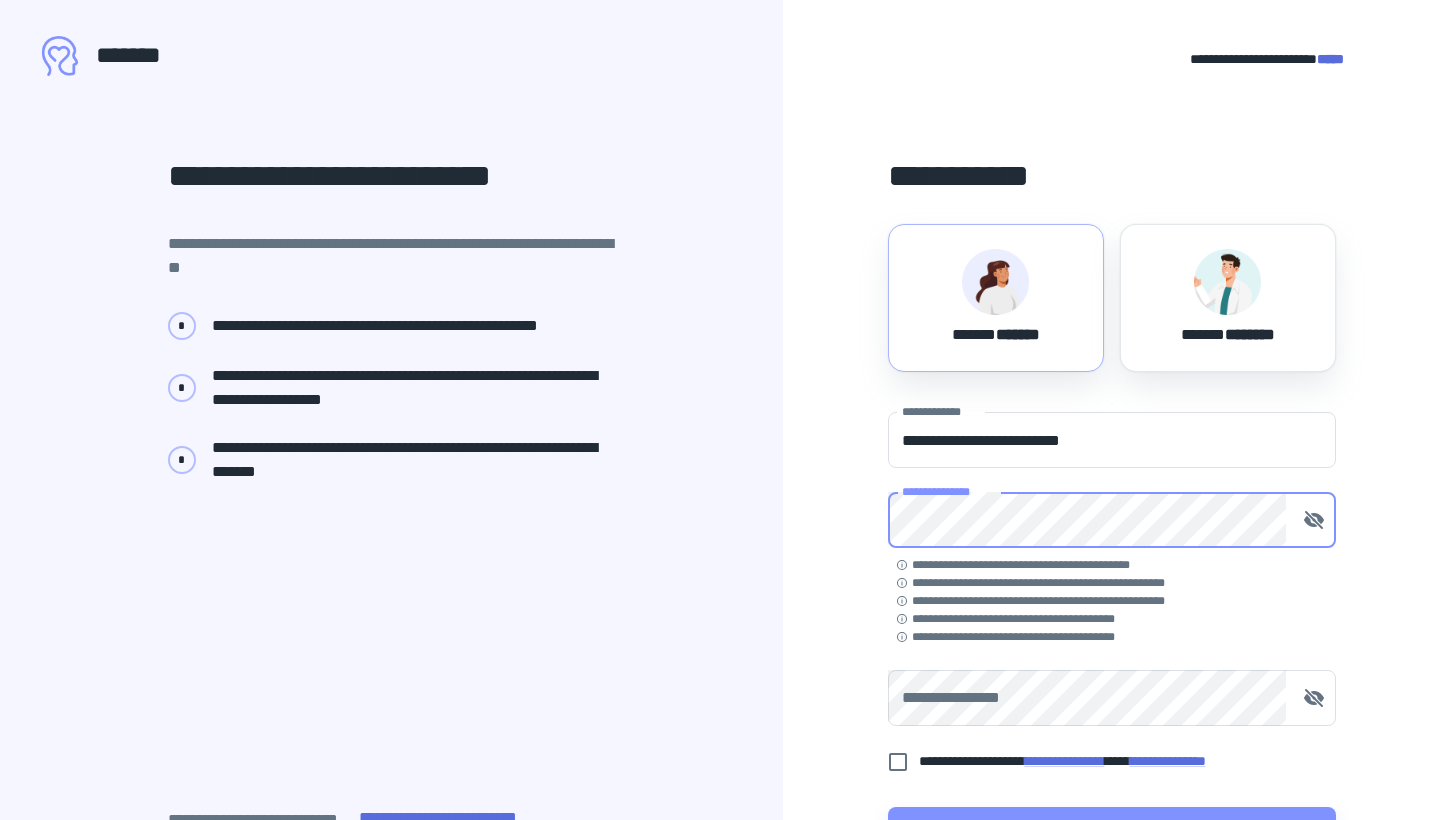 click on "**********" at bounding box center [1112, 520] 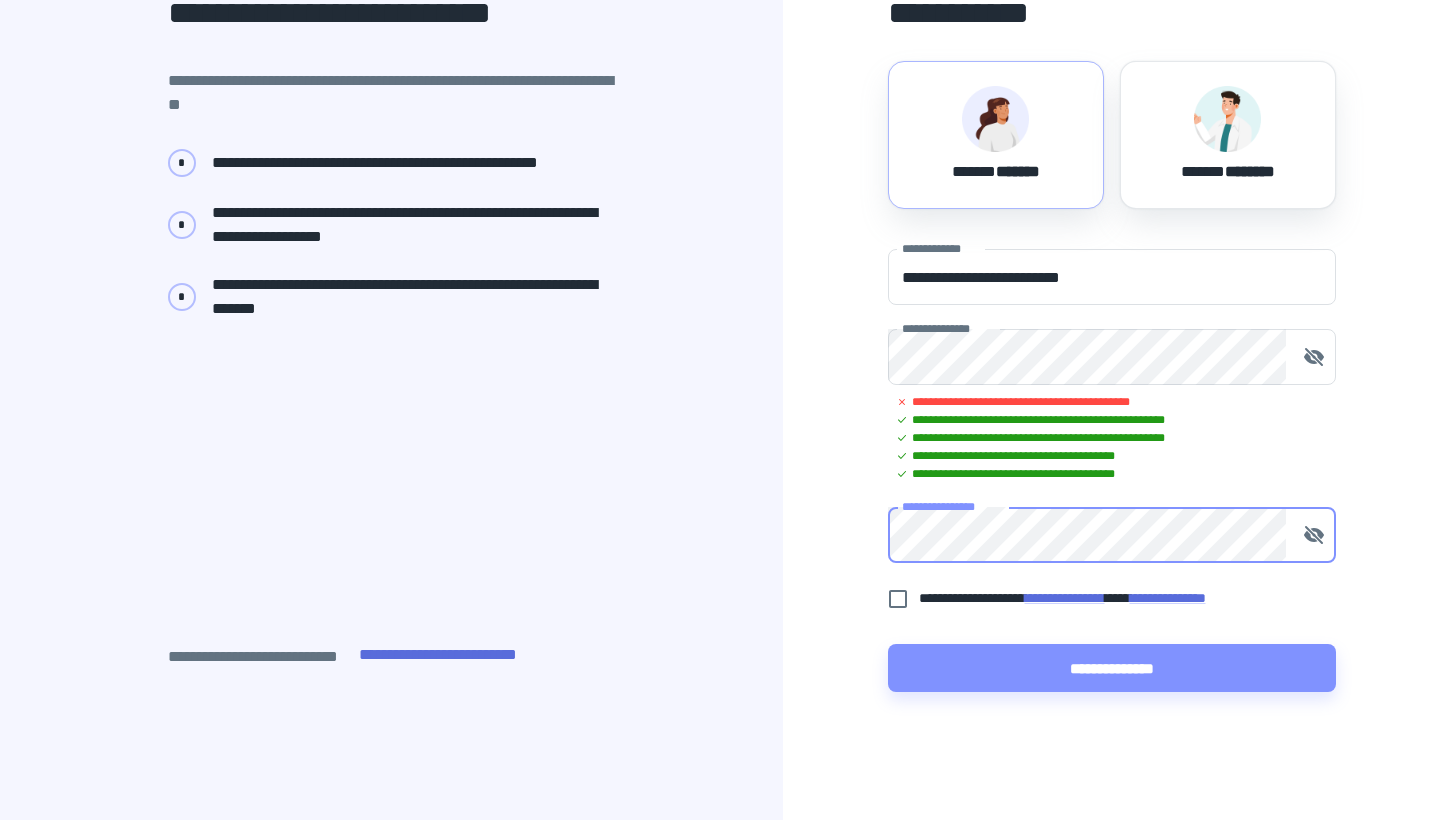 scroll, scrollTop: 163, scrollLeft: 0, axis: vertical 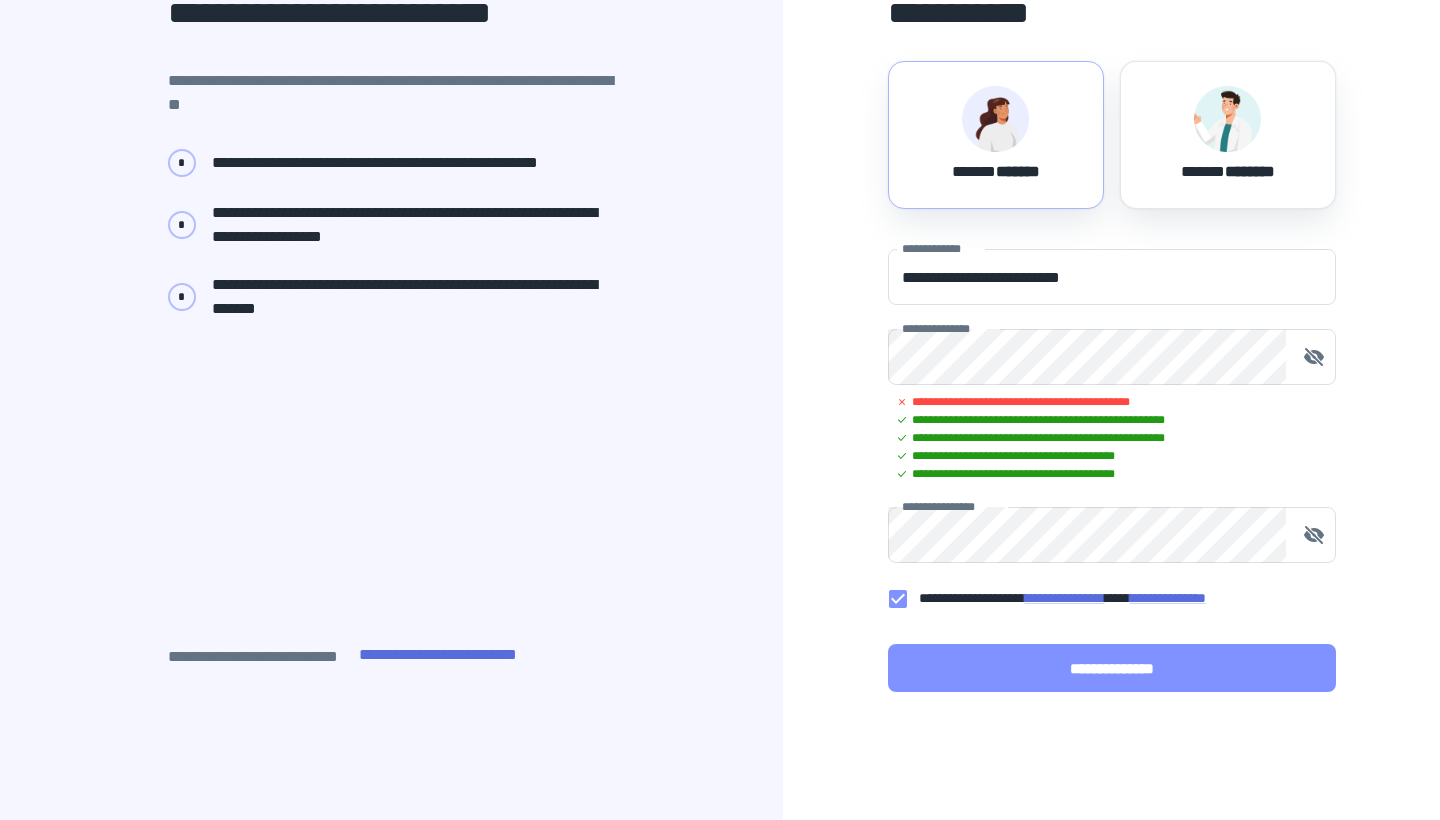 click on "**********" at bounding box center (1112, 668) 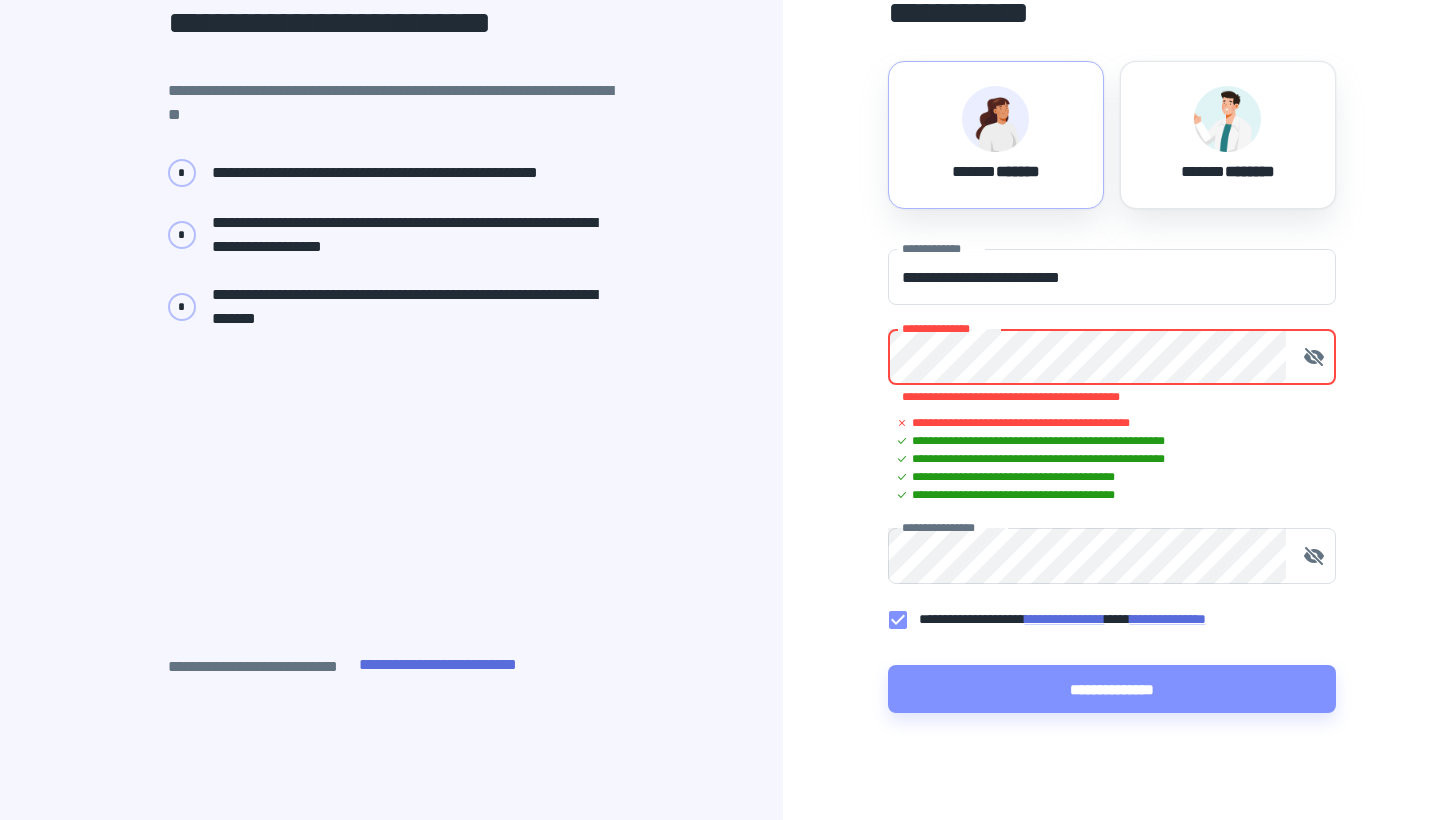 click on "**********" at bounding box center (1111, 339) 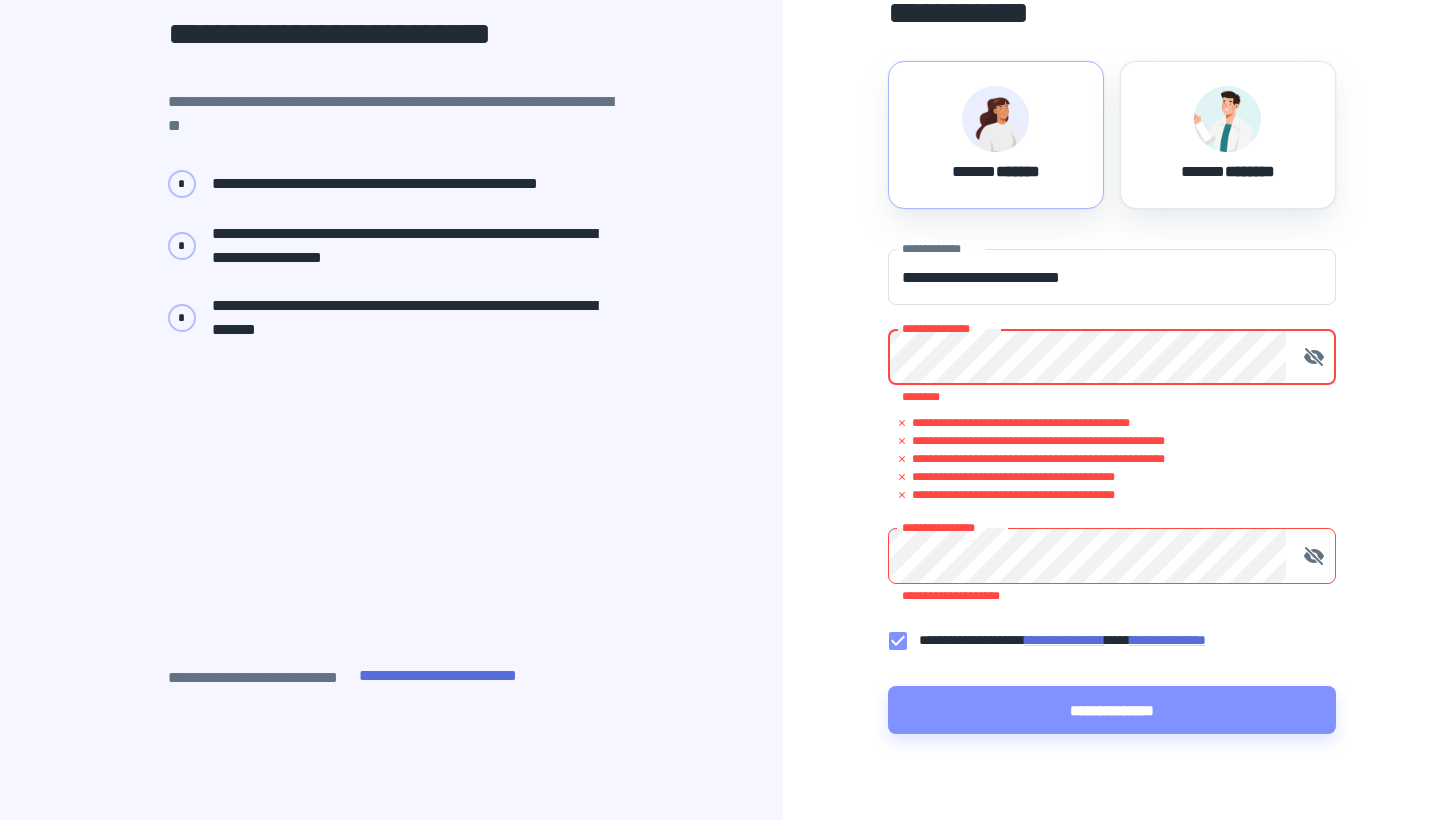 click on "**********" at bounding box center [1112, 491] 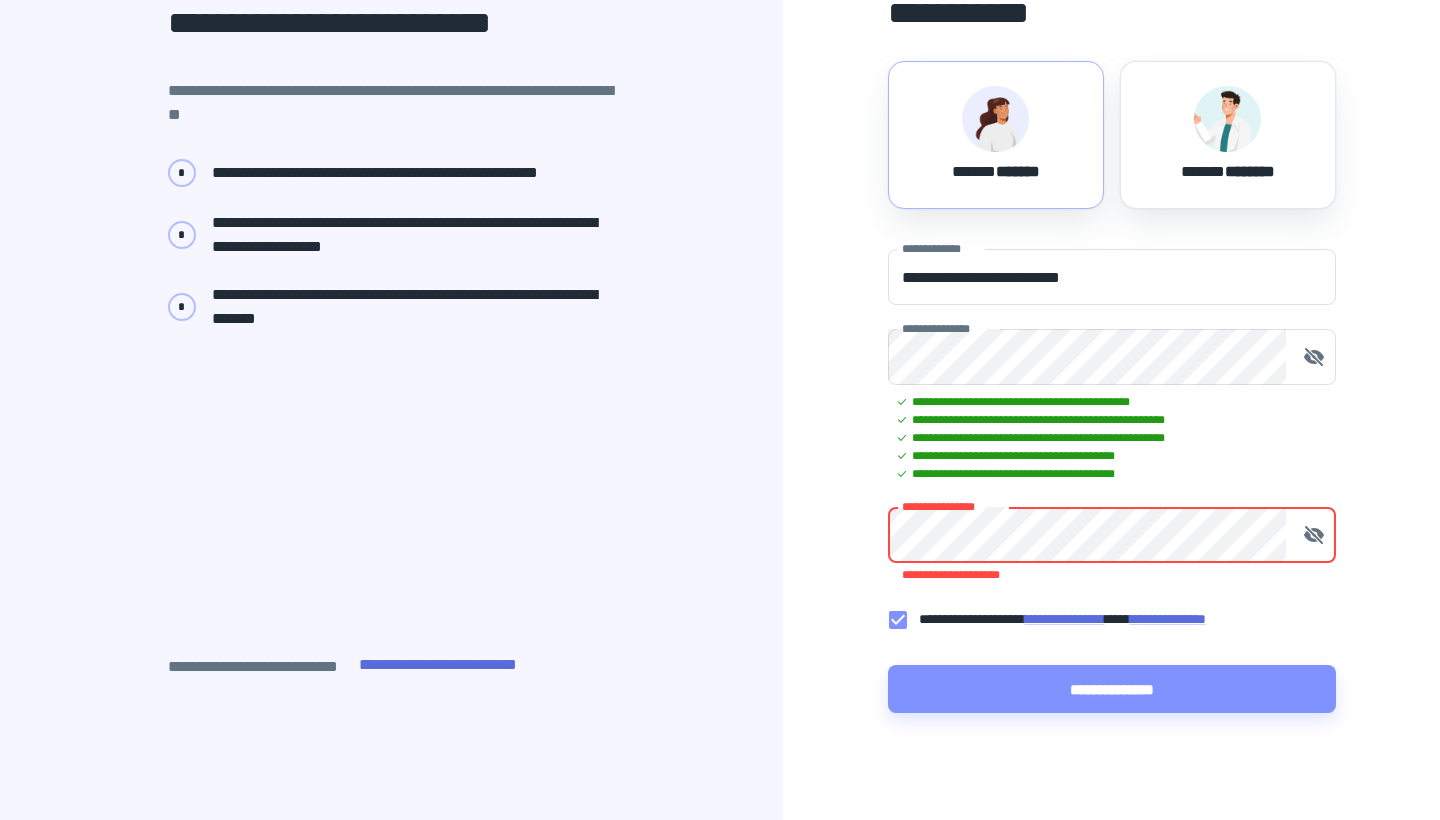 click on "**********" at bounding box center [1111, 339] 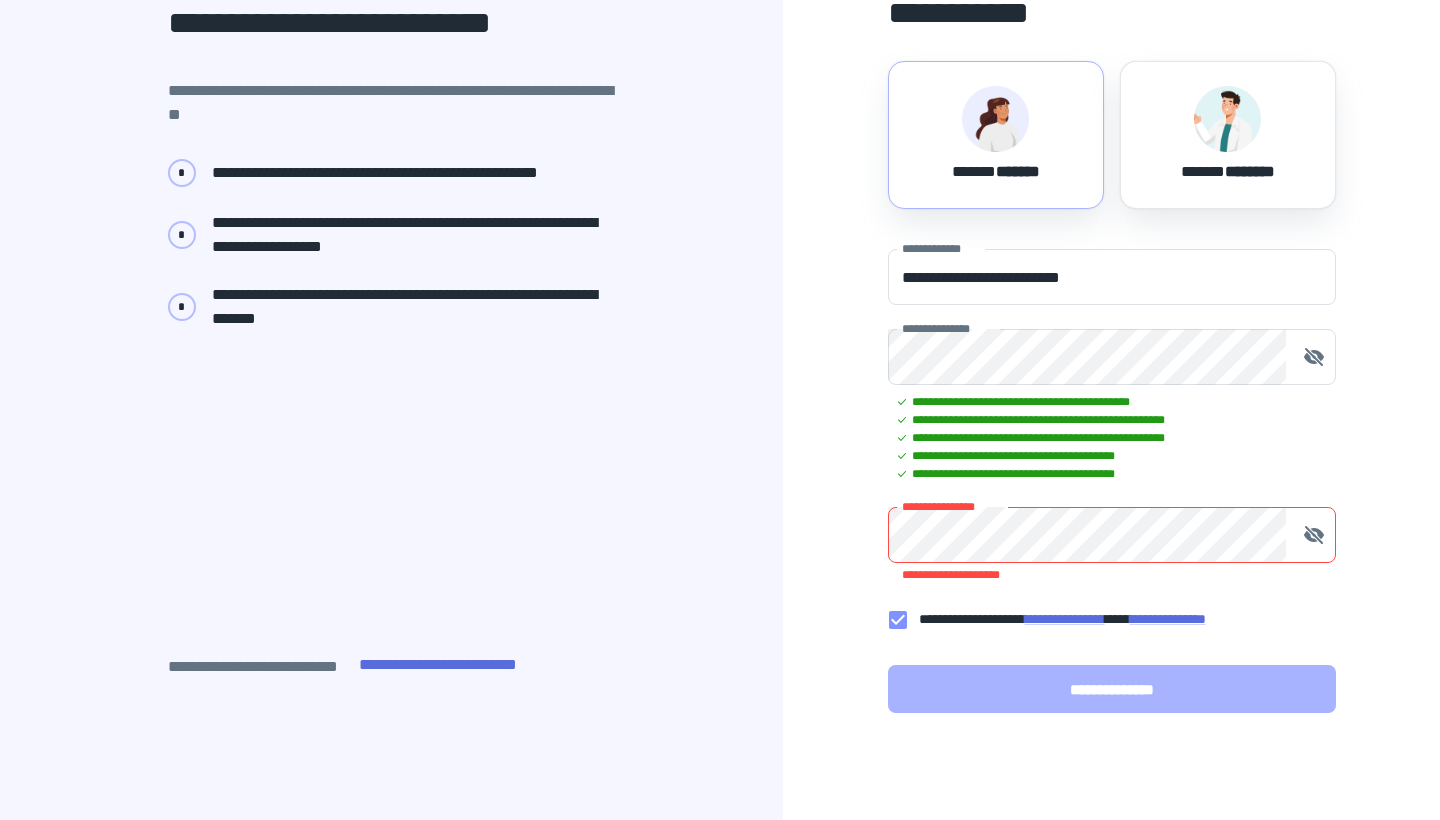 click on "**********" at bounding box center (1112, 689) 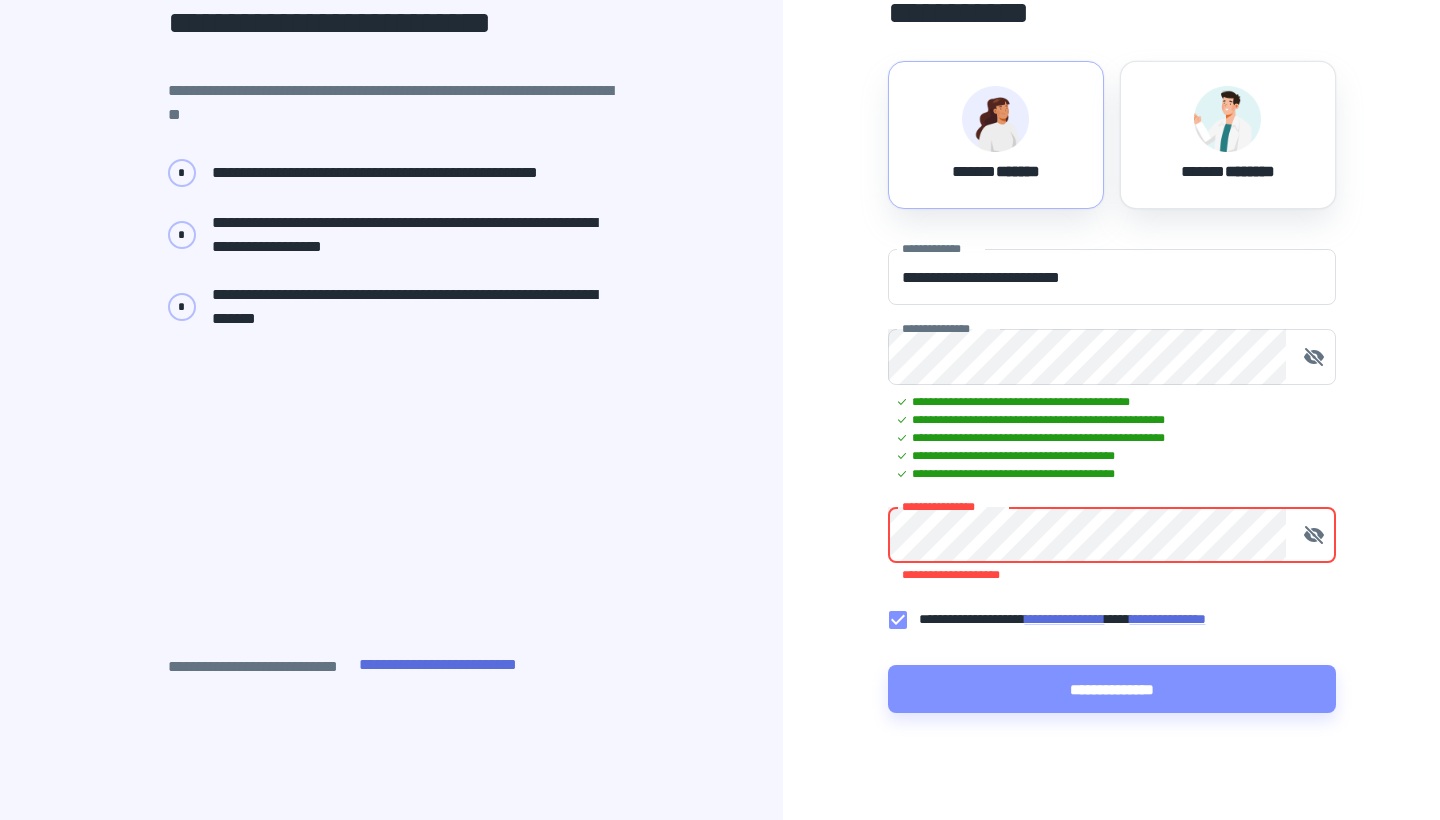 click on "**********" at bounding box center (720, 339) 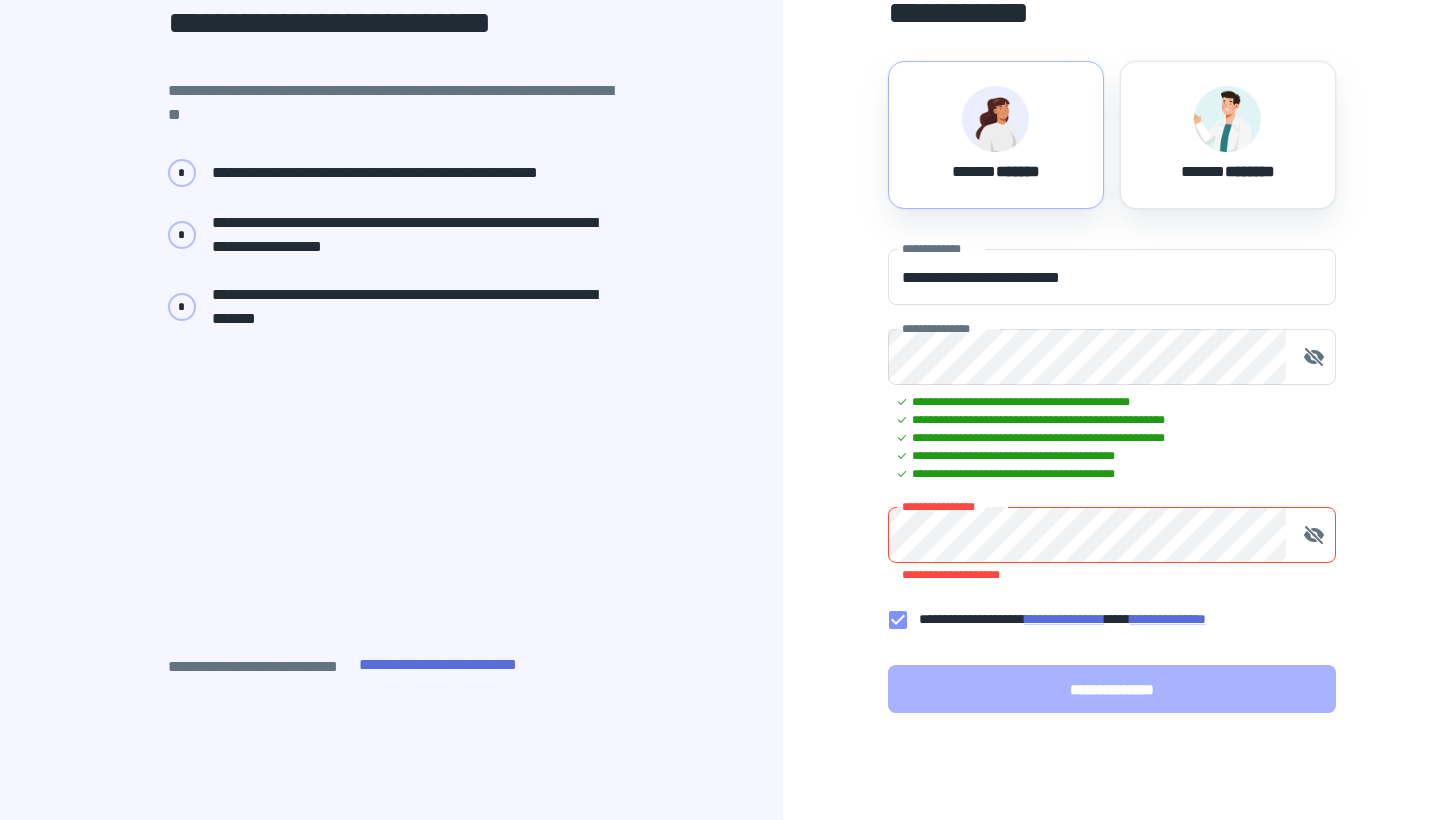 click on "**********" at bounding box center (1112, 689) 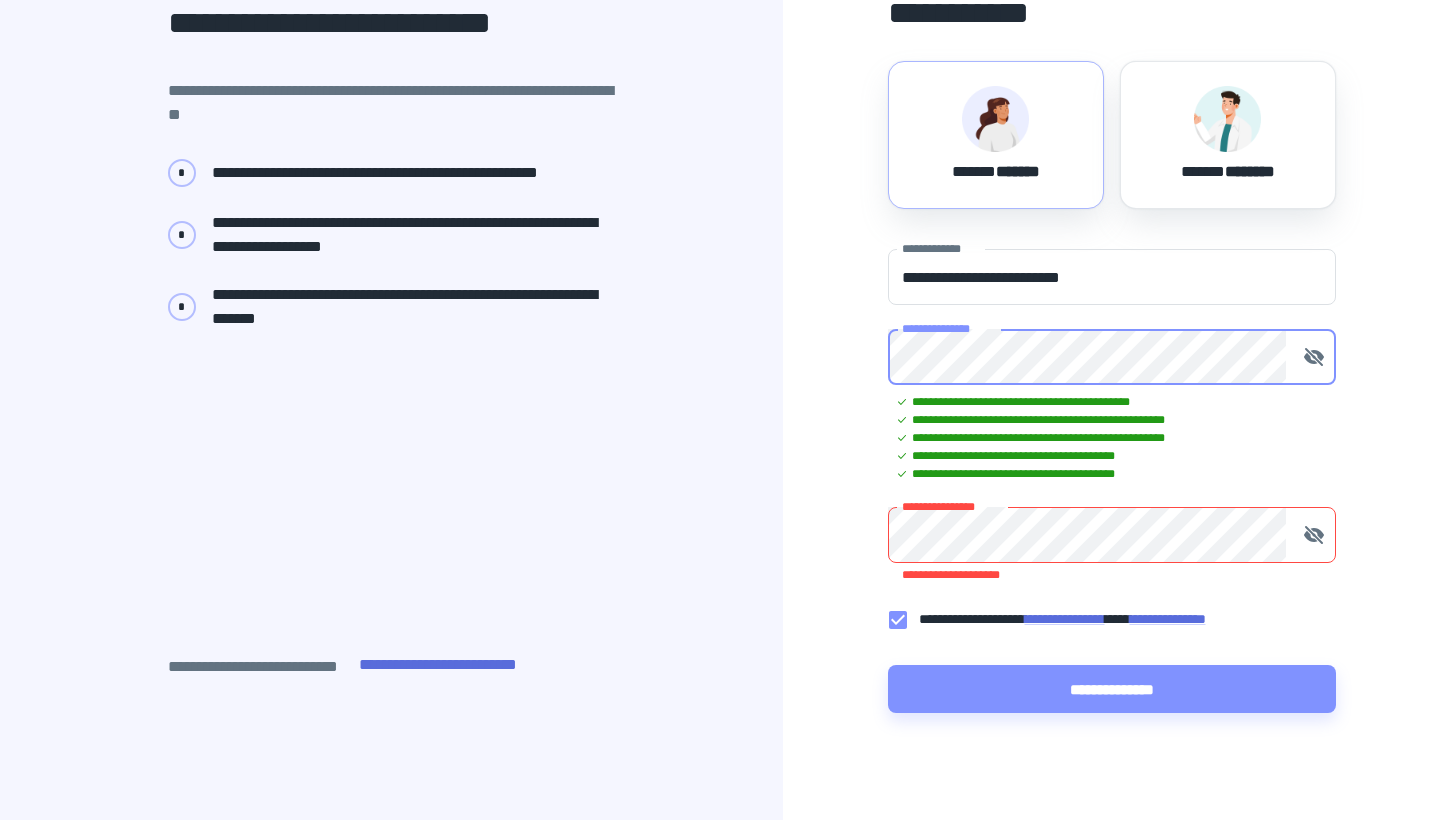 click on "**********" at bounding box center [720, 339] 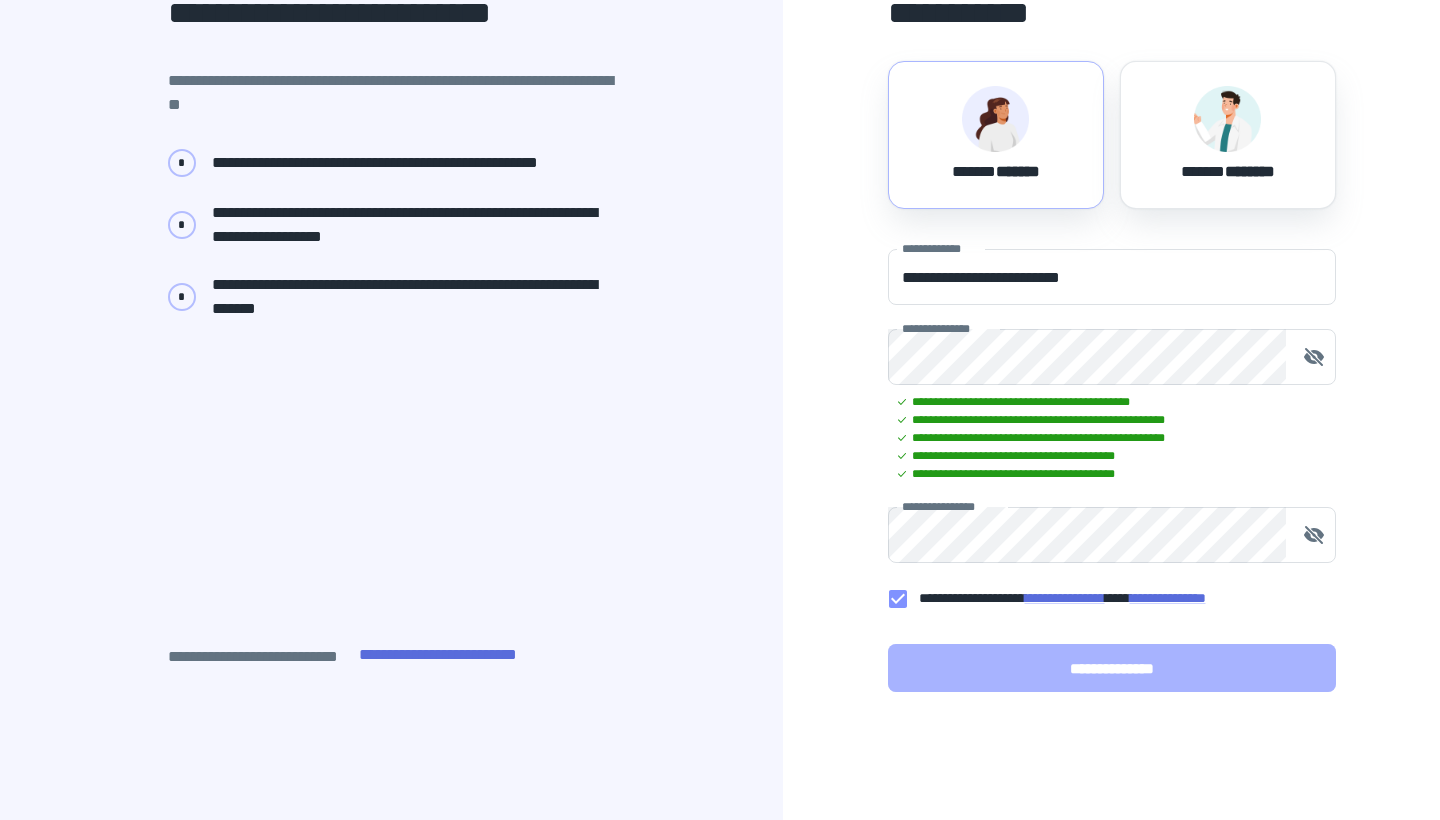 click on "**********" at bounding box center (1112, 668) 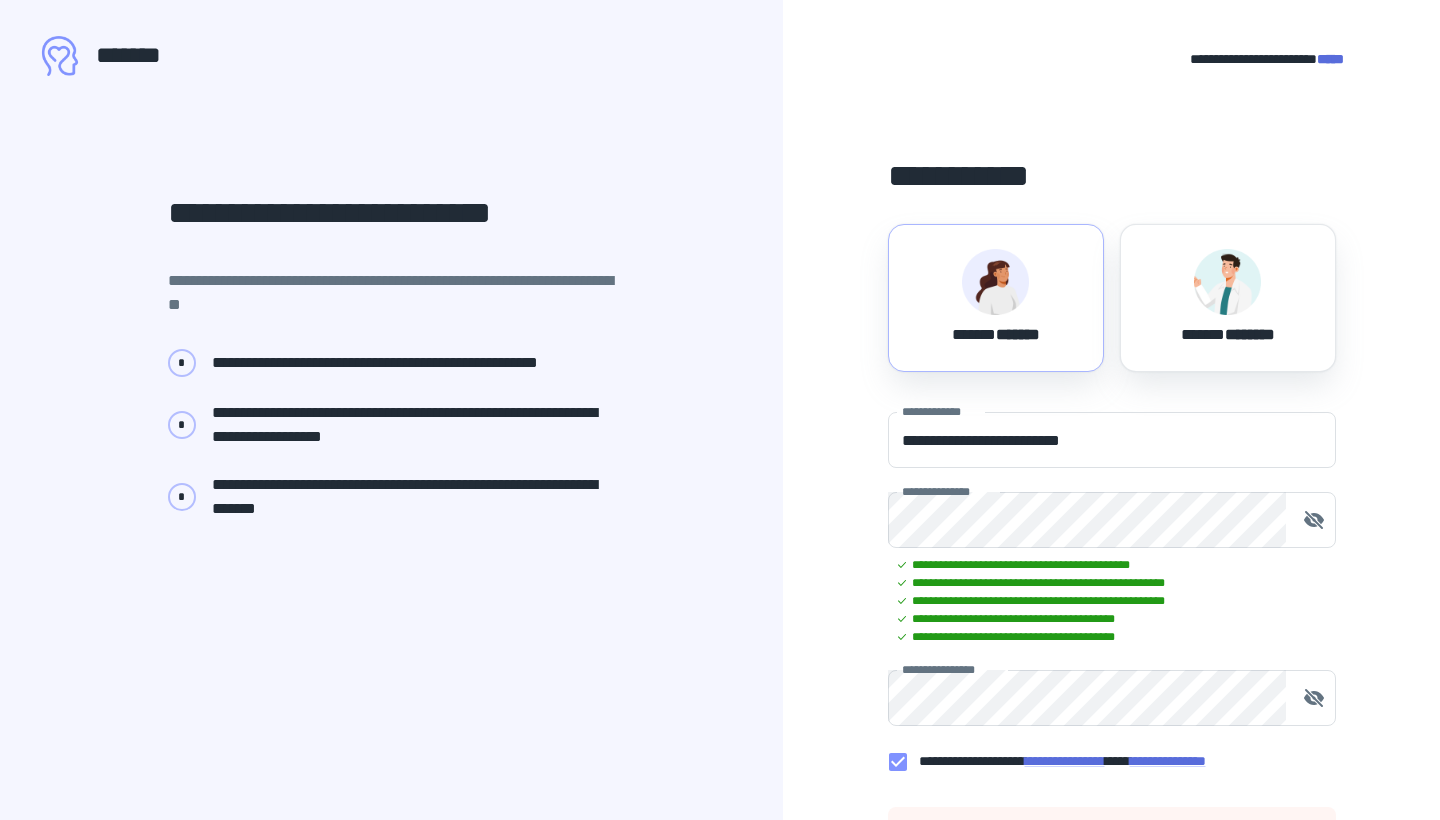 scroll, scrollTop: 0, scrollLeft: 0, axis: both 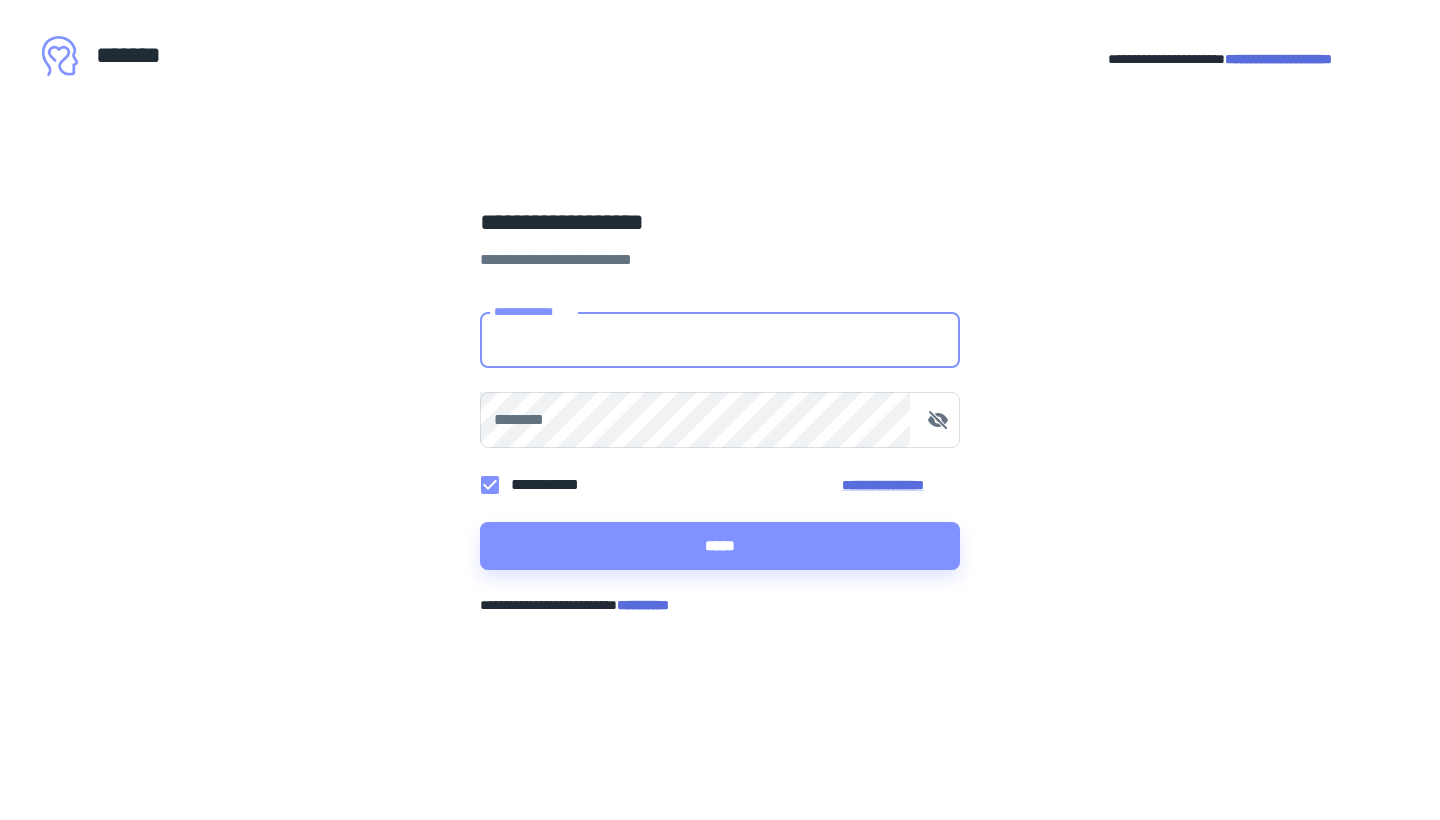 click on "**********" at bounding box center (720, 340) 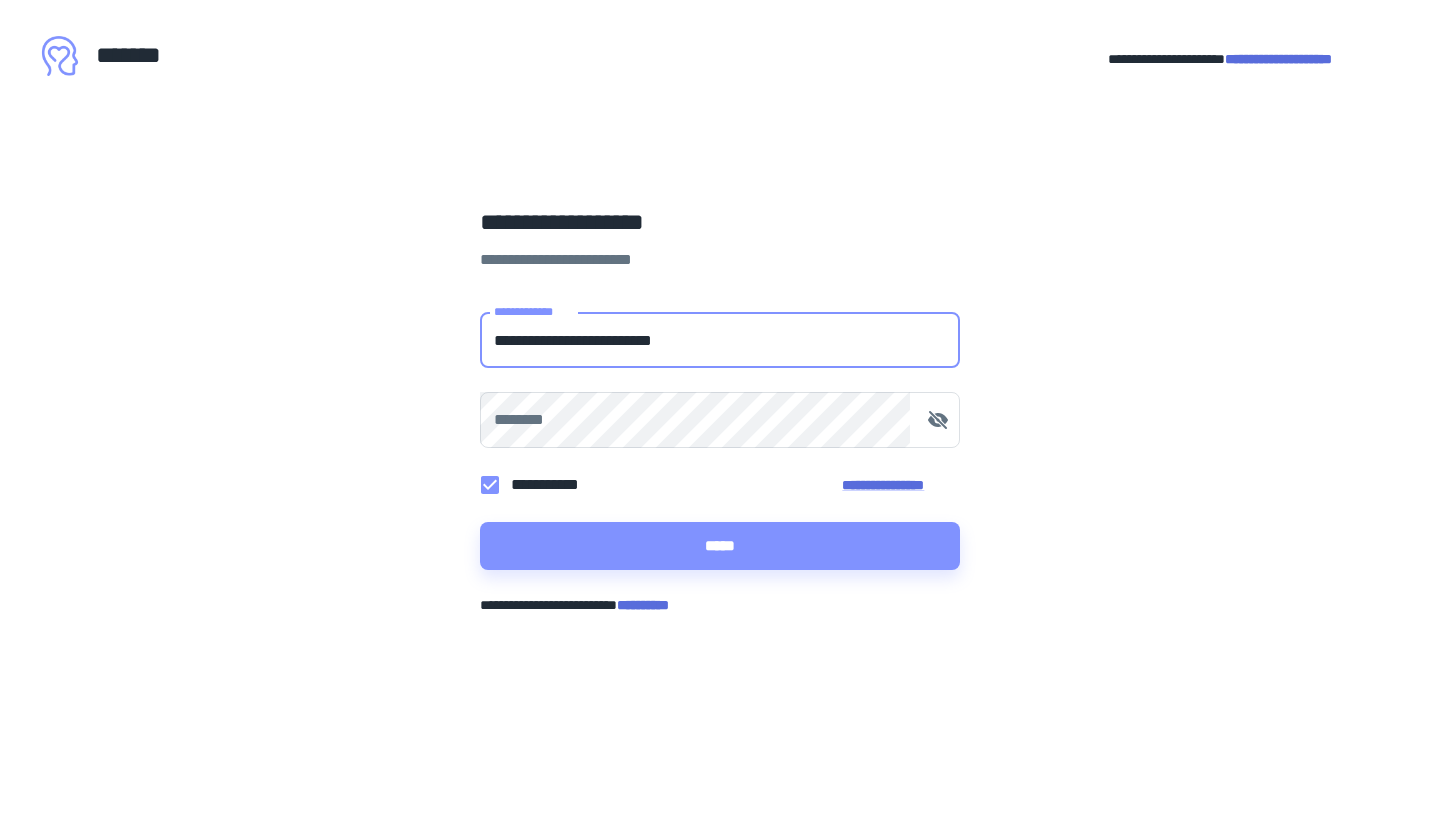 type on "**********" 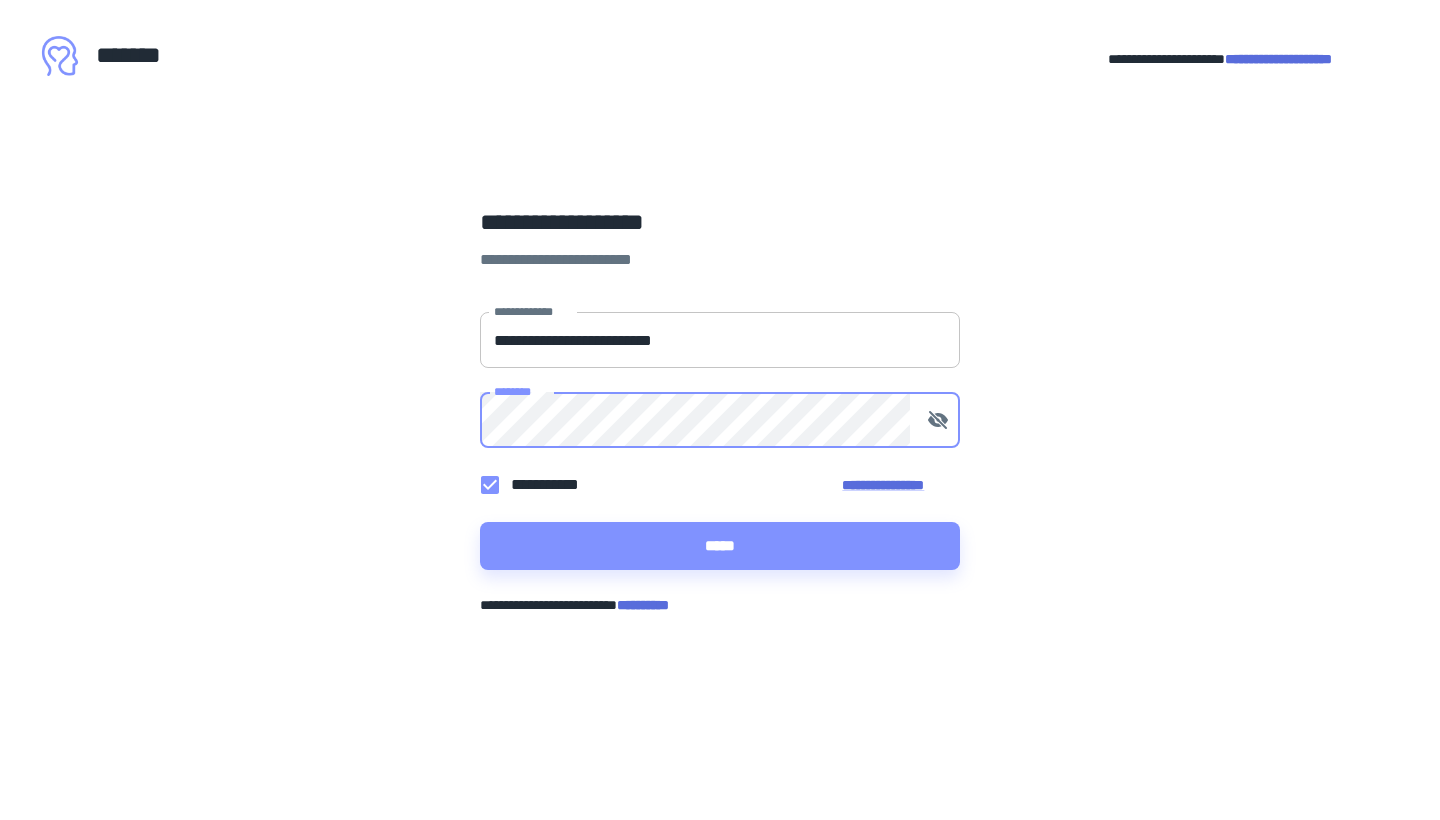 click on "*****" at bounding box center (720, 546) 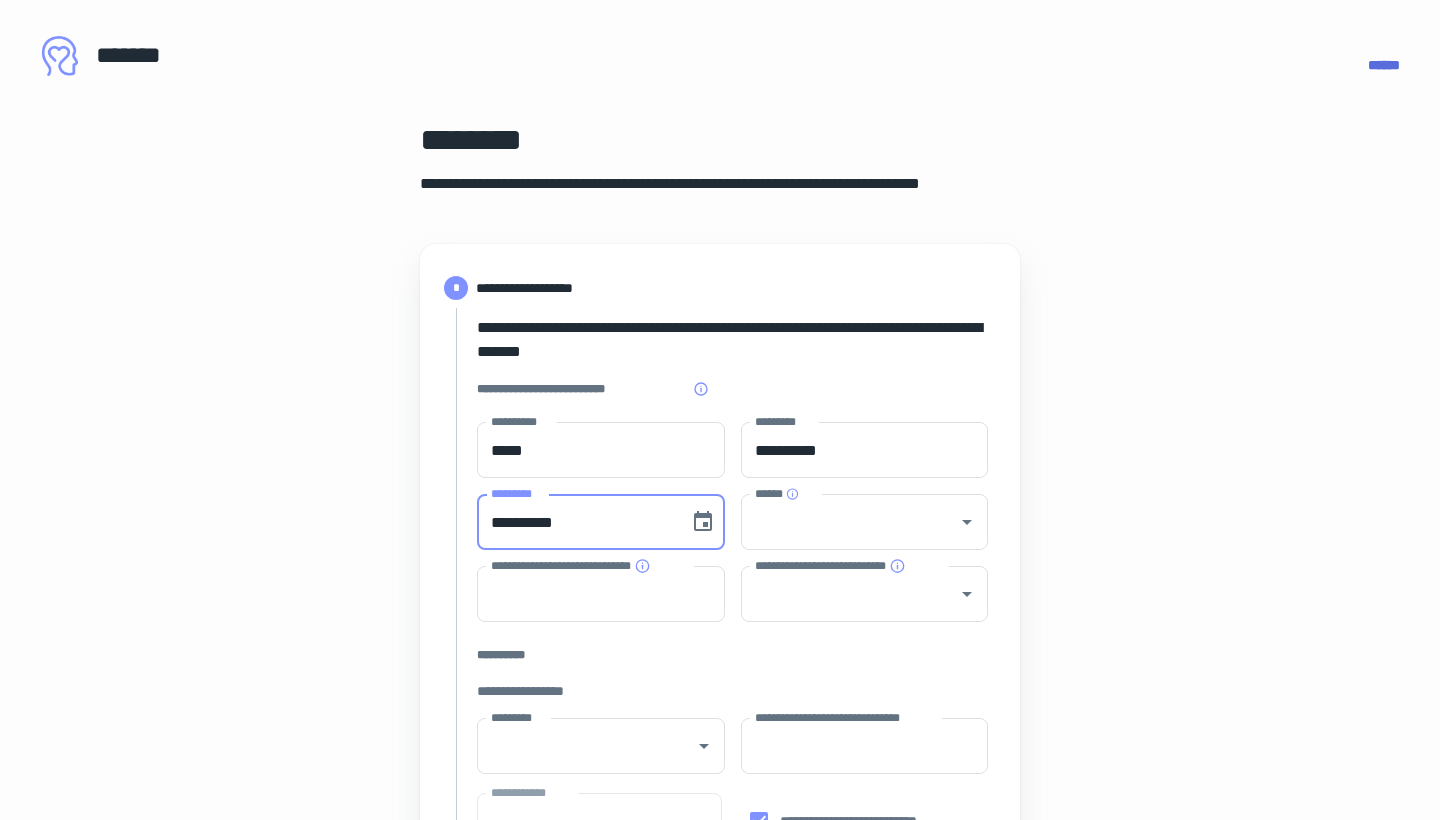 click on "**********" at bounding box center [576, 522] 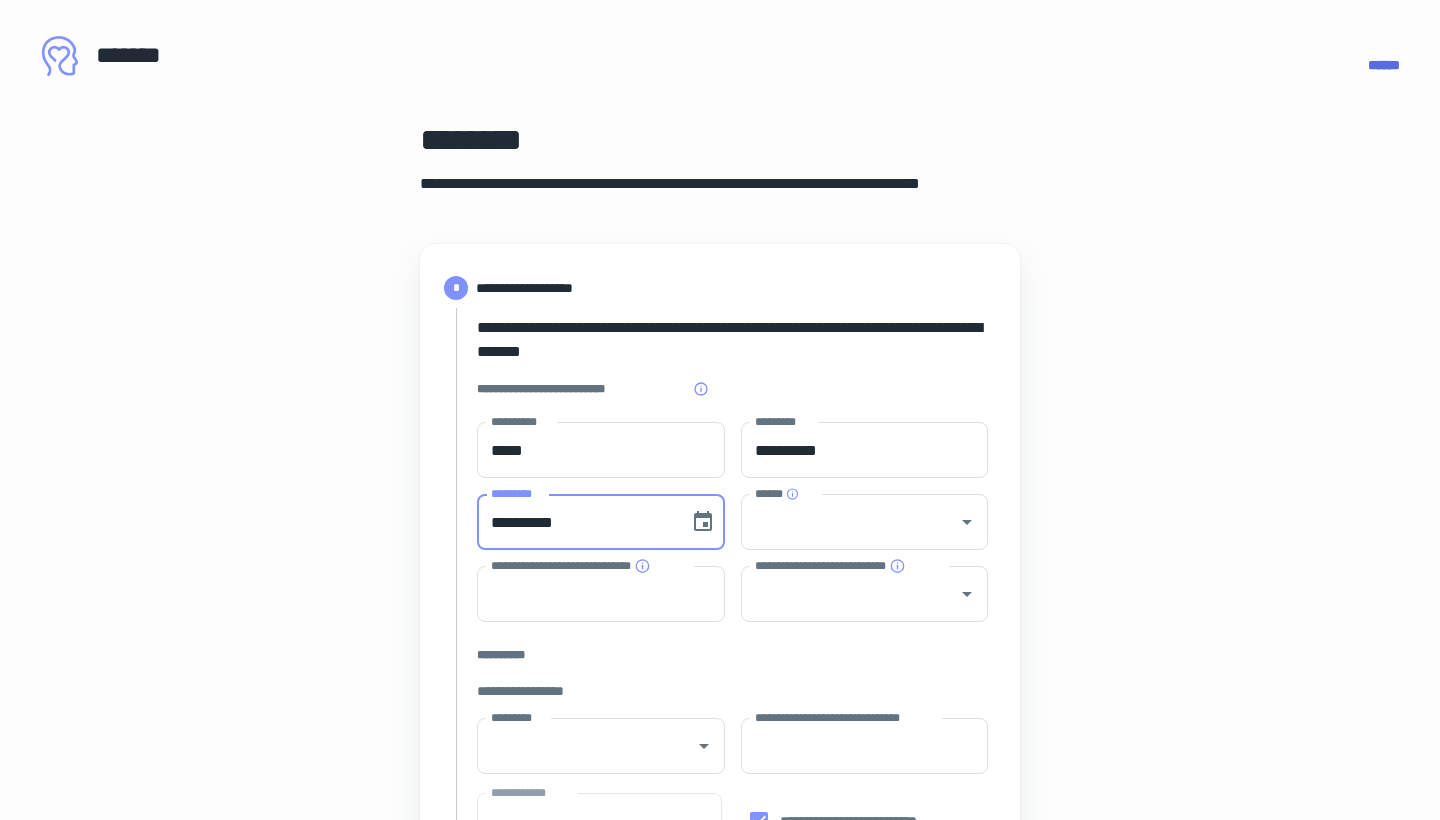 click on "**********" at bounding box center (576, 522) 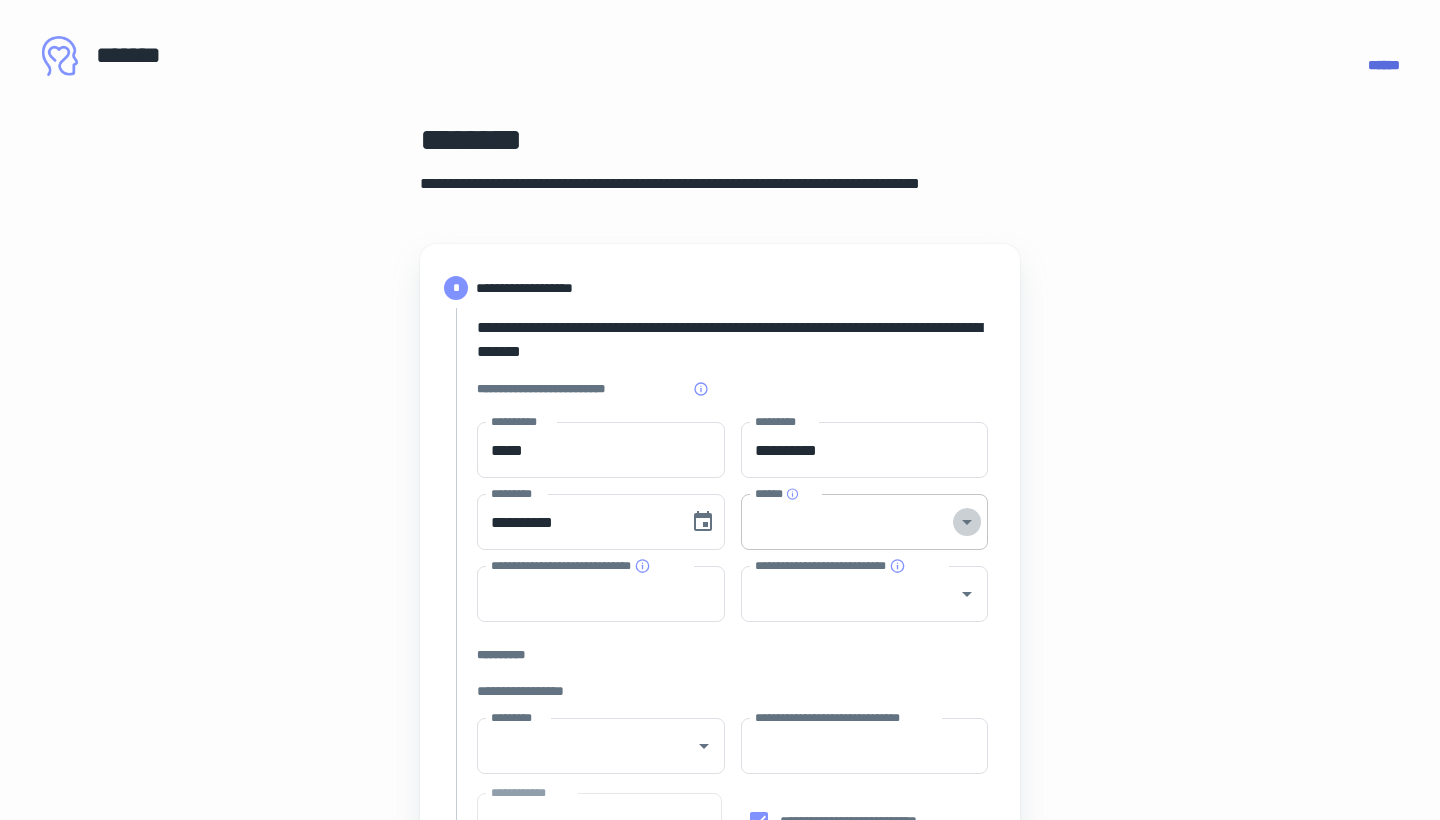 click 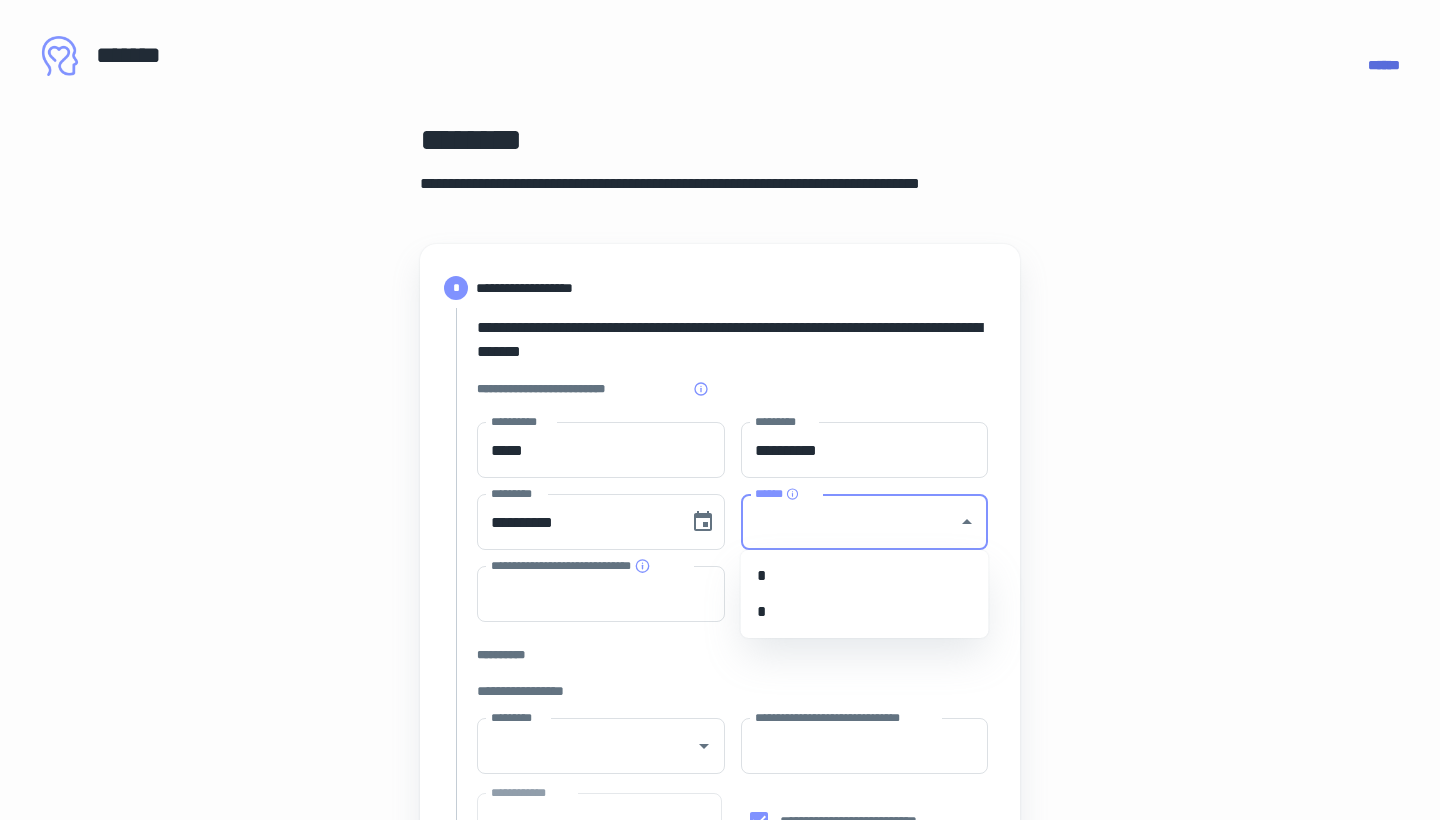 click on "* *" at bounding box center (865, 594) 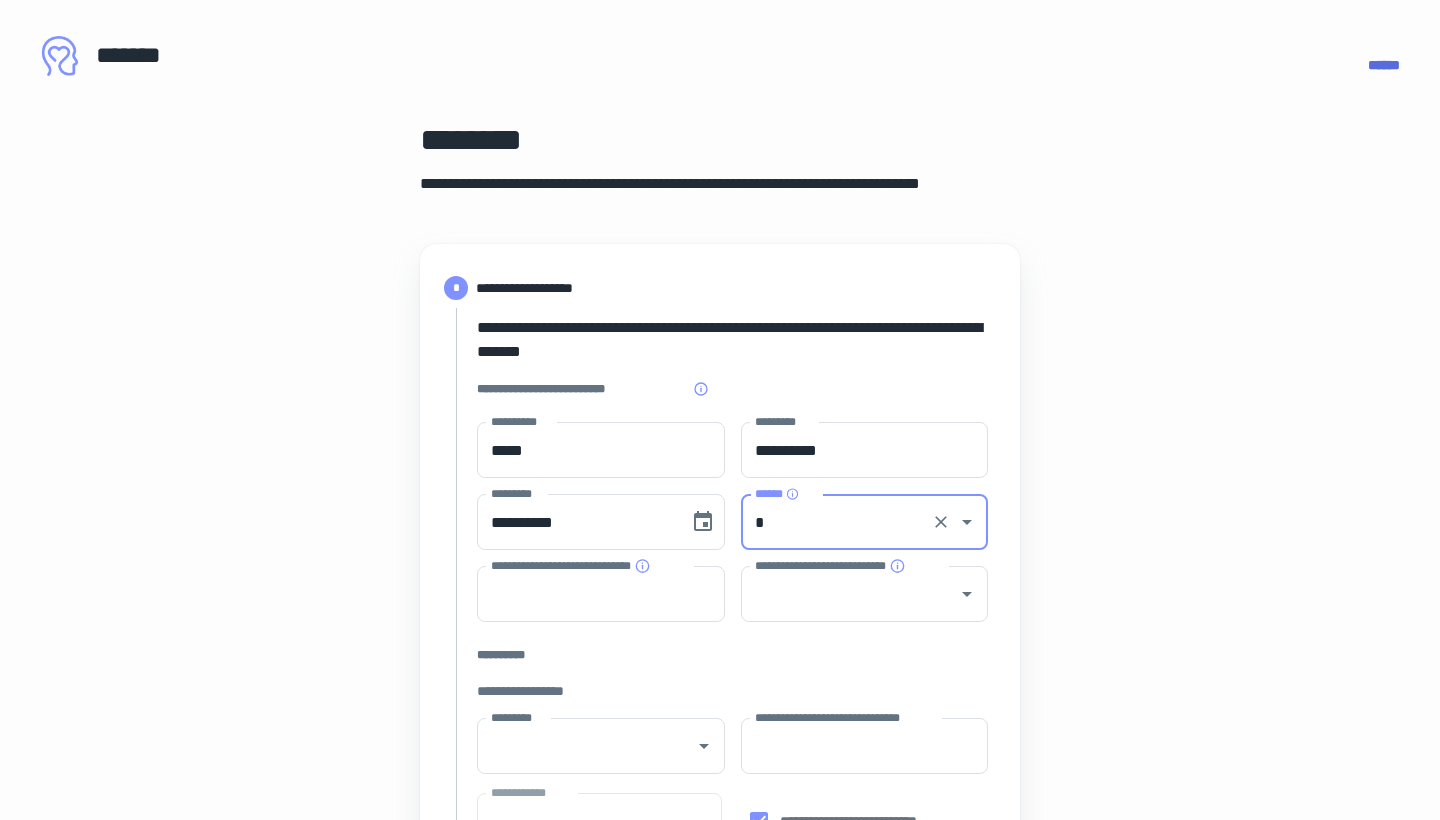 type on "*" 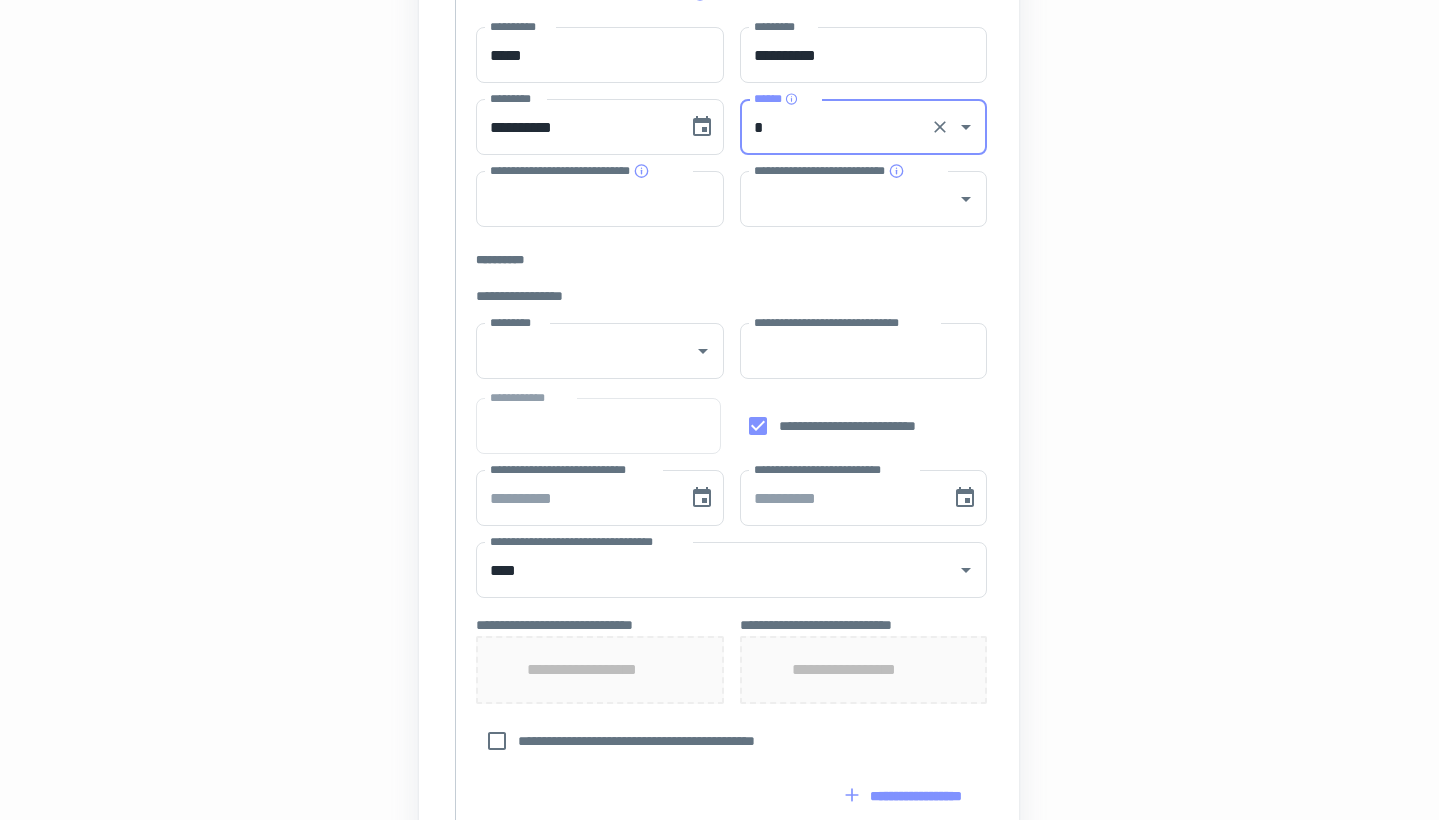 scroll, scrollTop: 396, scrollLeft: 1, axis: both 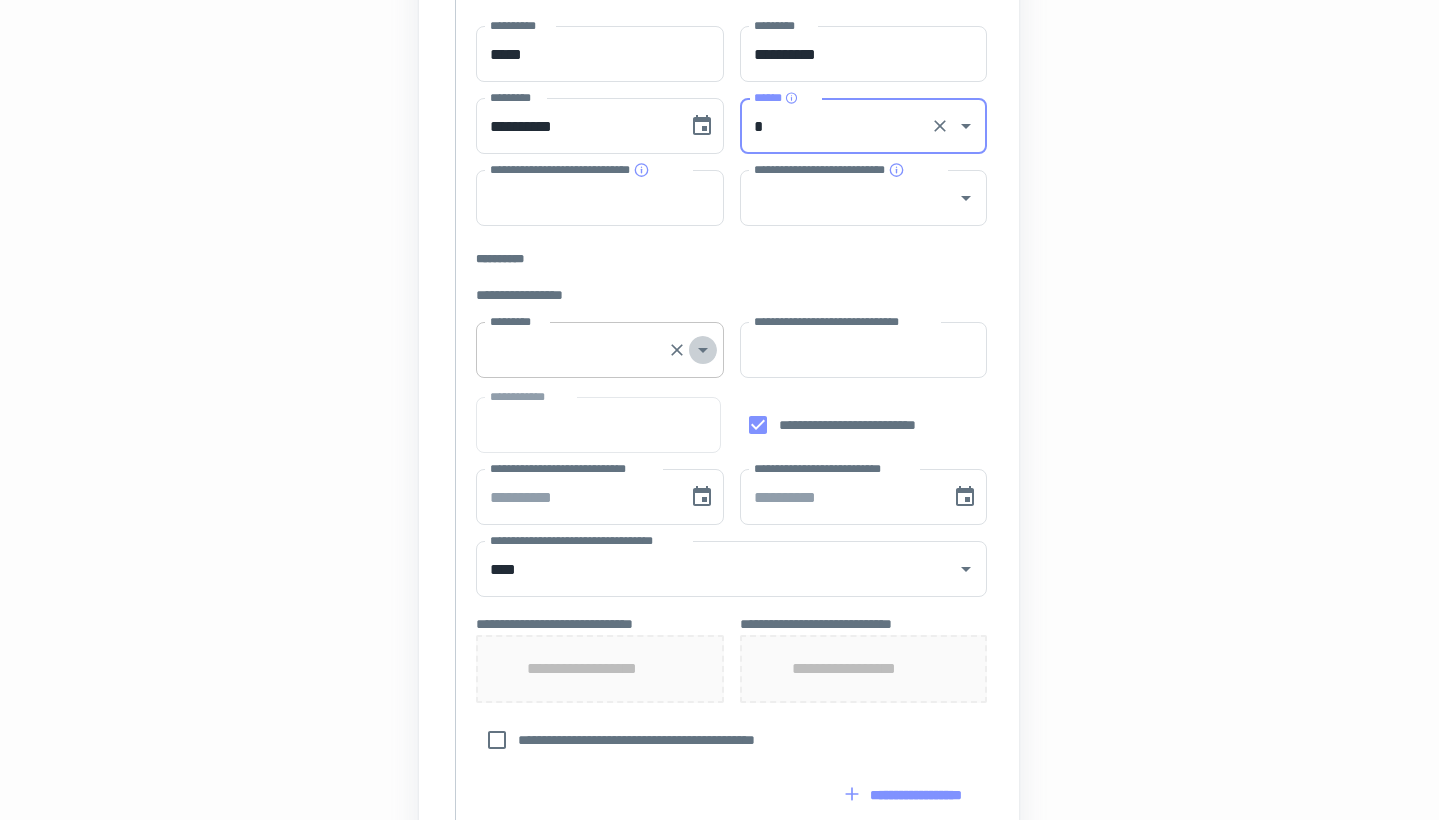 click 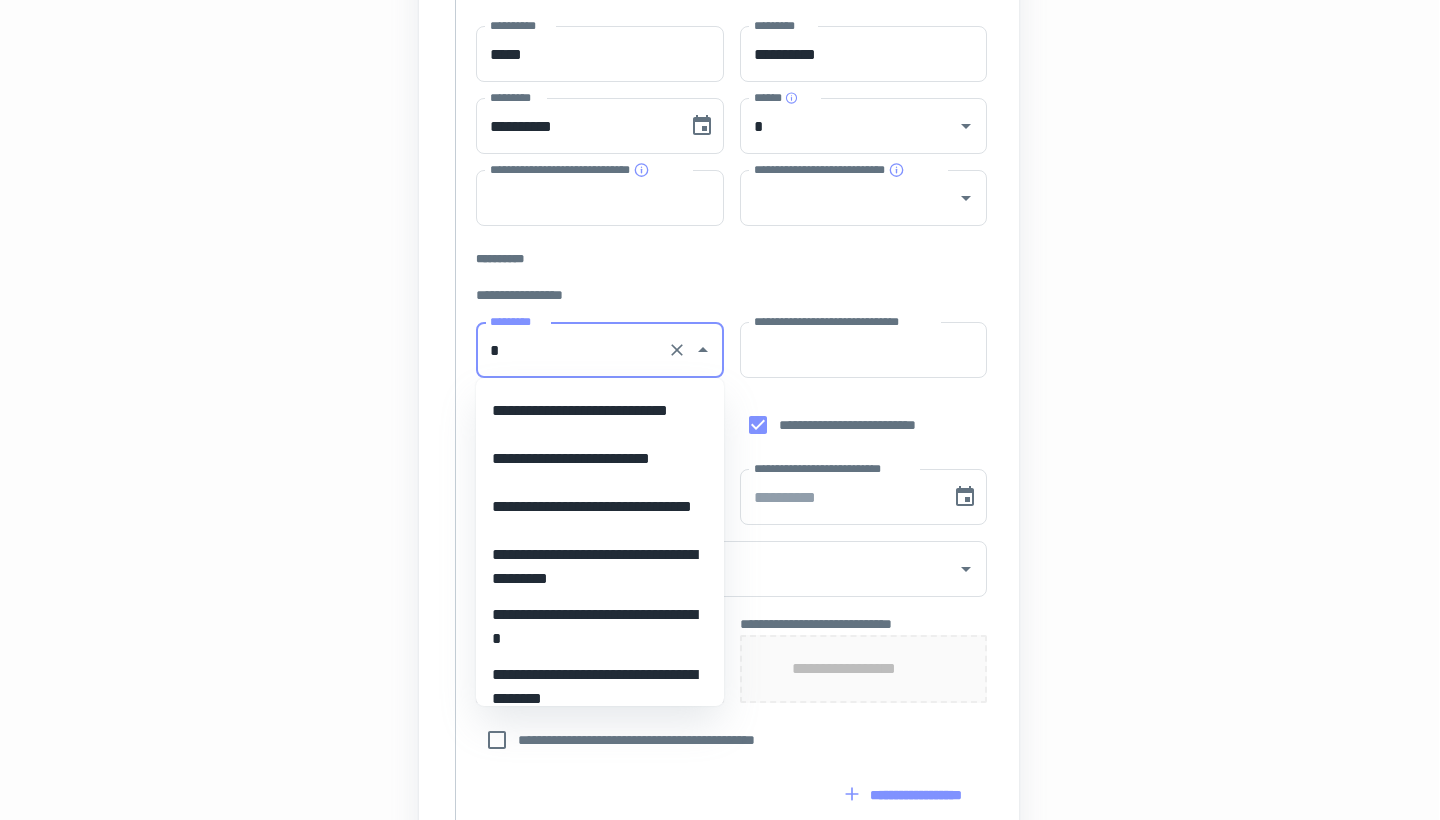 scroll, scrollTop: 8, scrollLeft: 0, axis: vertical 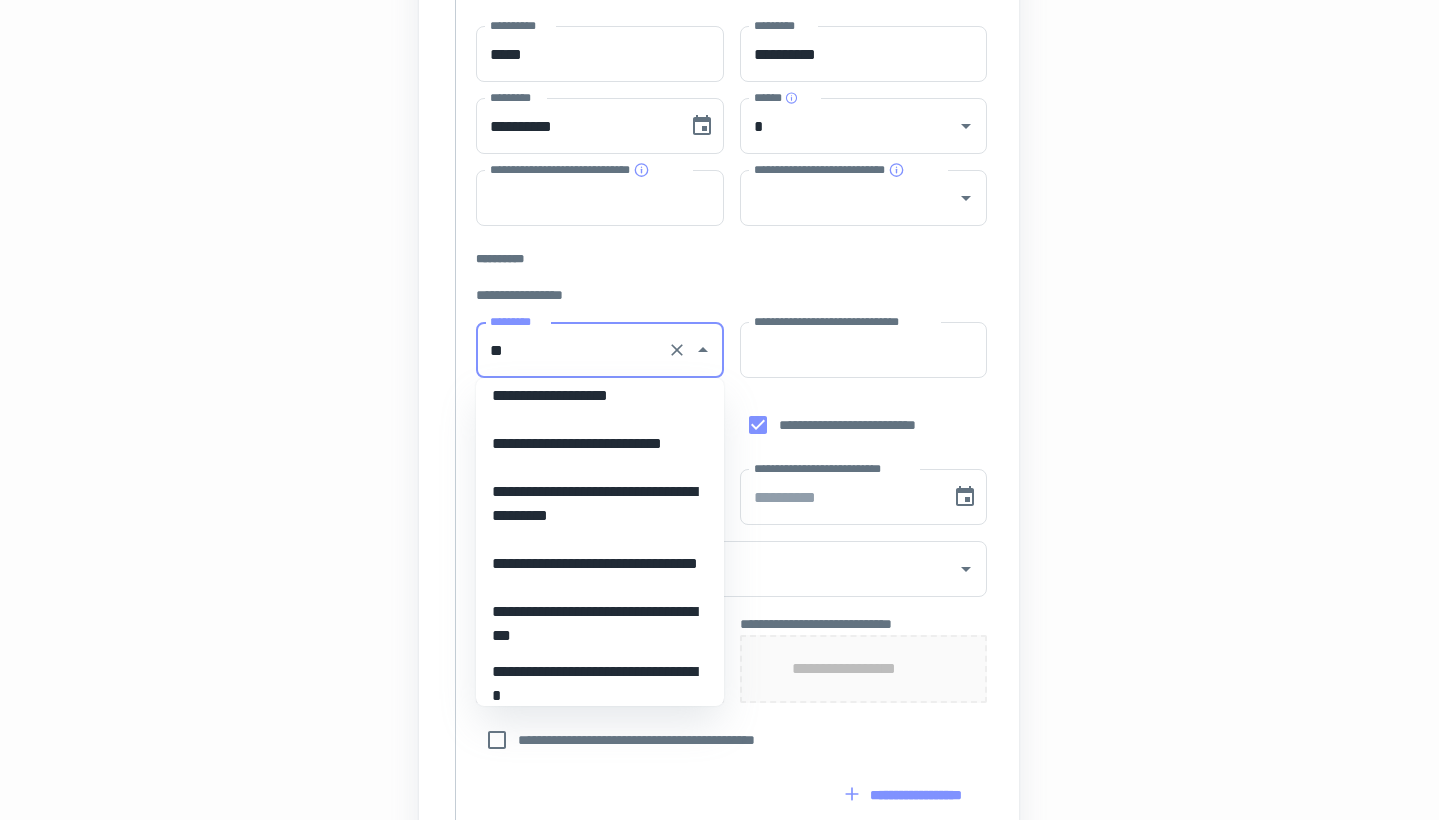 click on "**********" at bounding box center [600, 504] 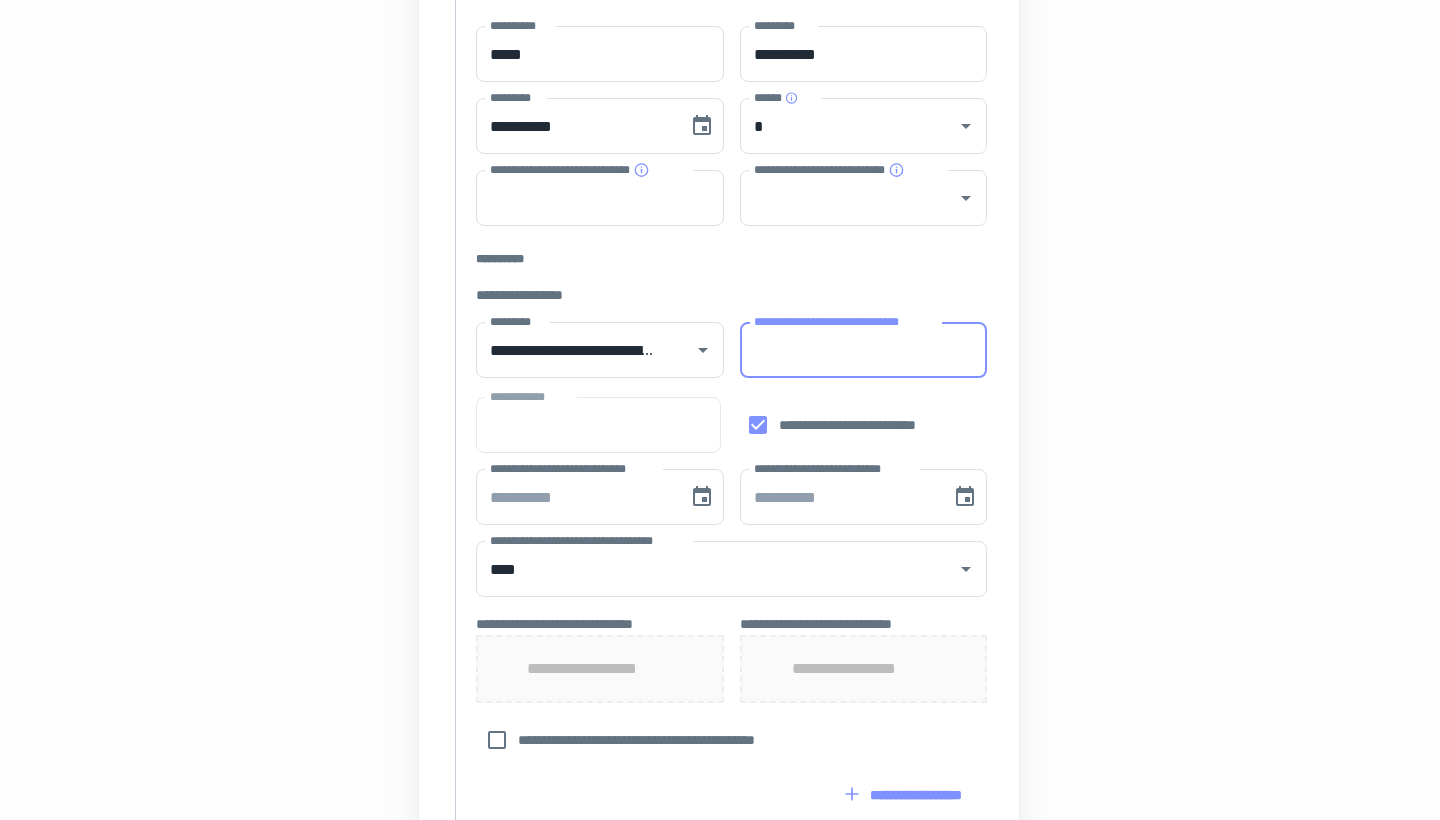 click on "**********" at bounding box center (864, 350) 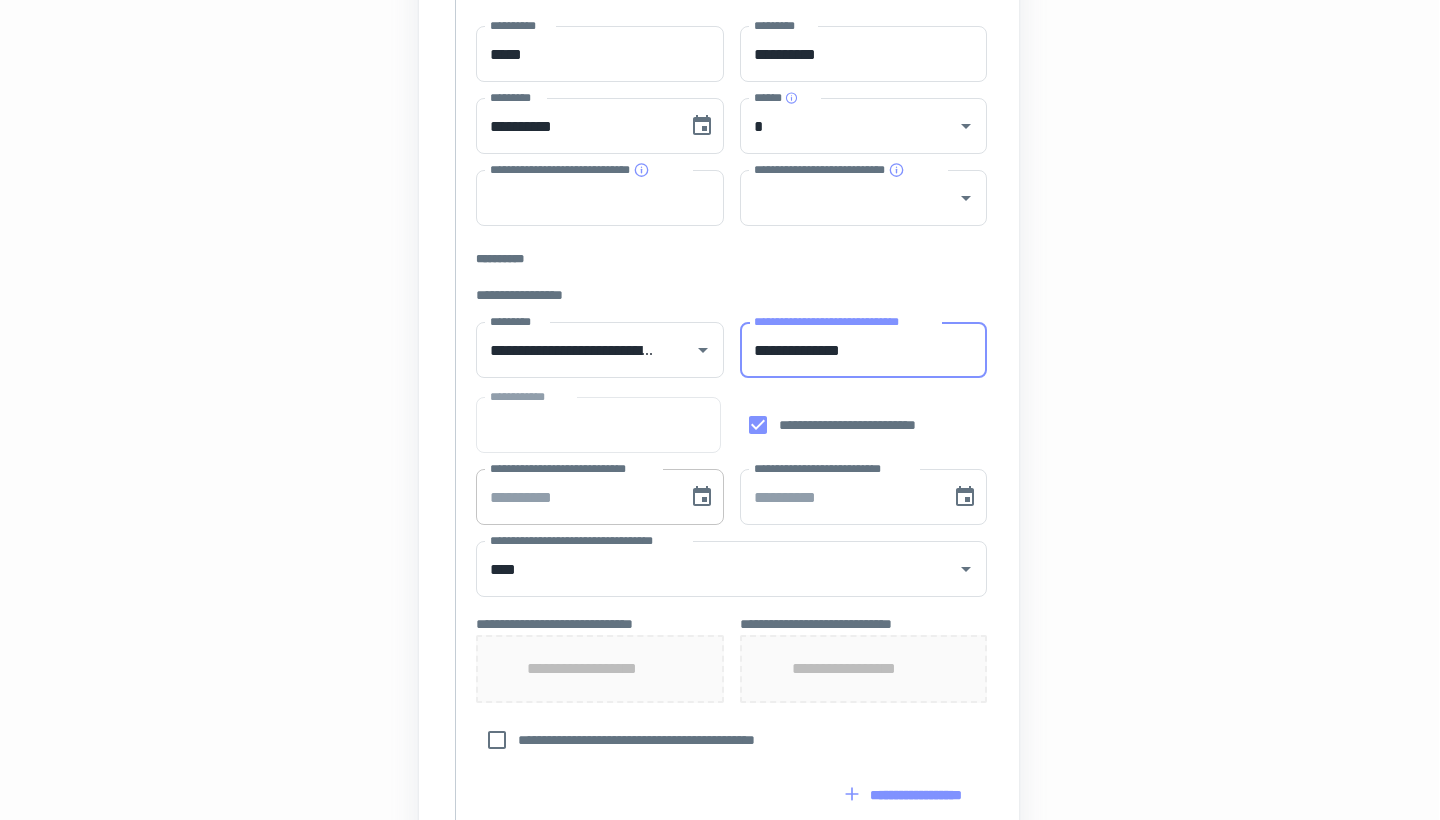 type on "**********" 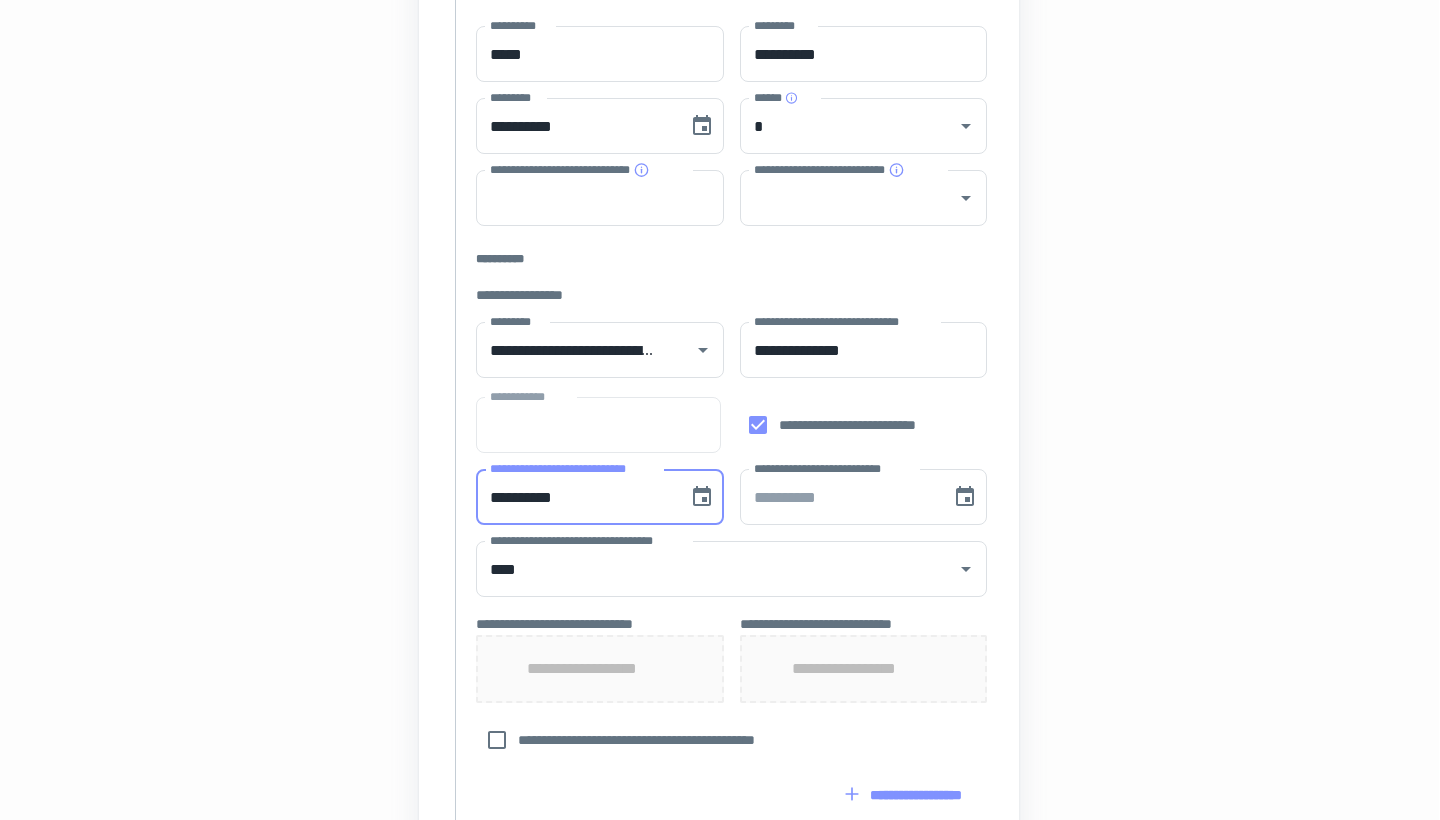 click on "**********" at bounding box center (575, 497) 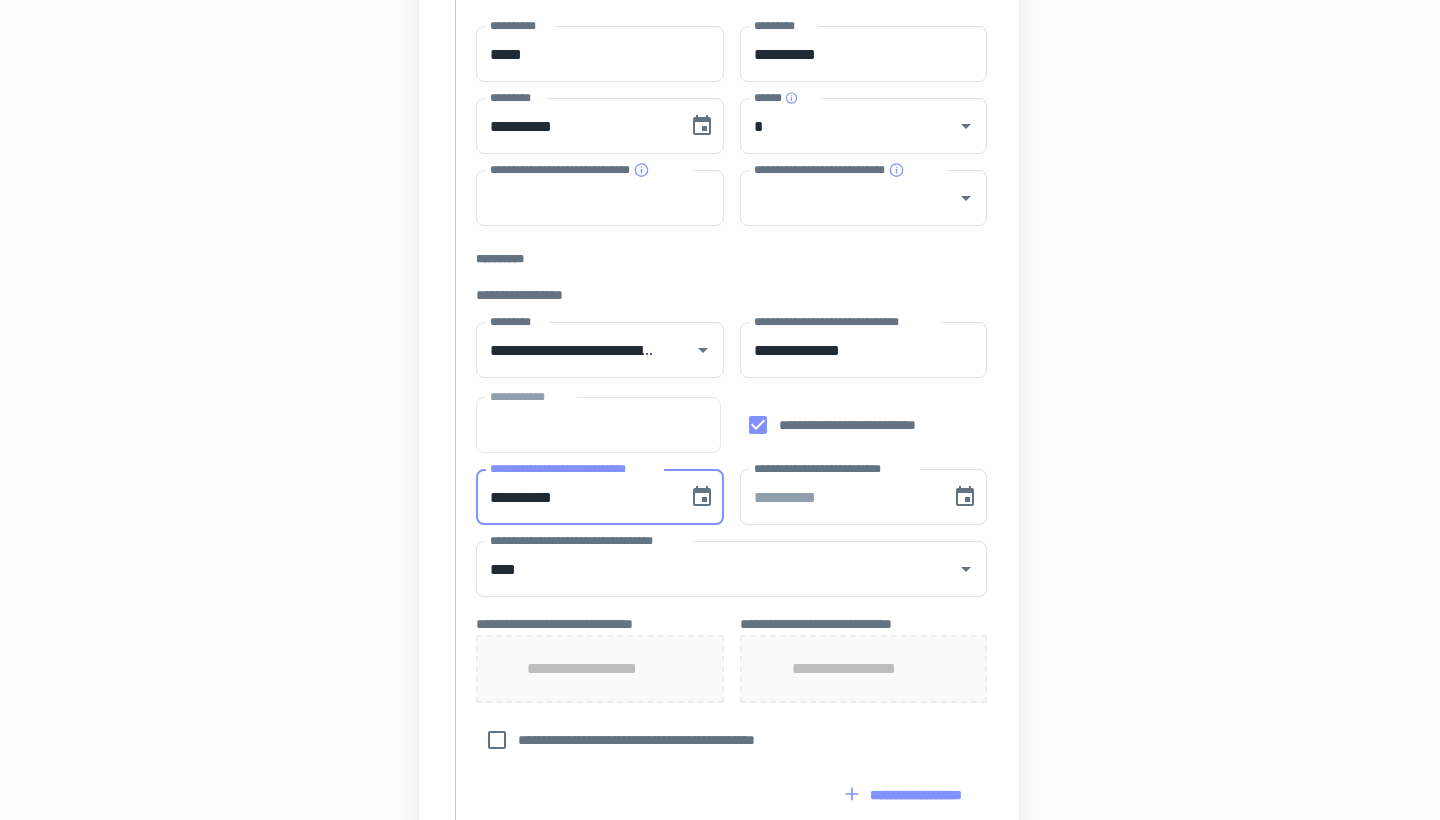 type on "**********" 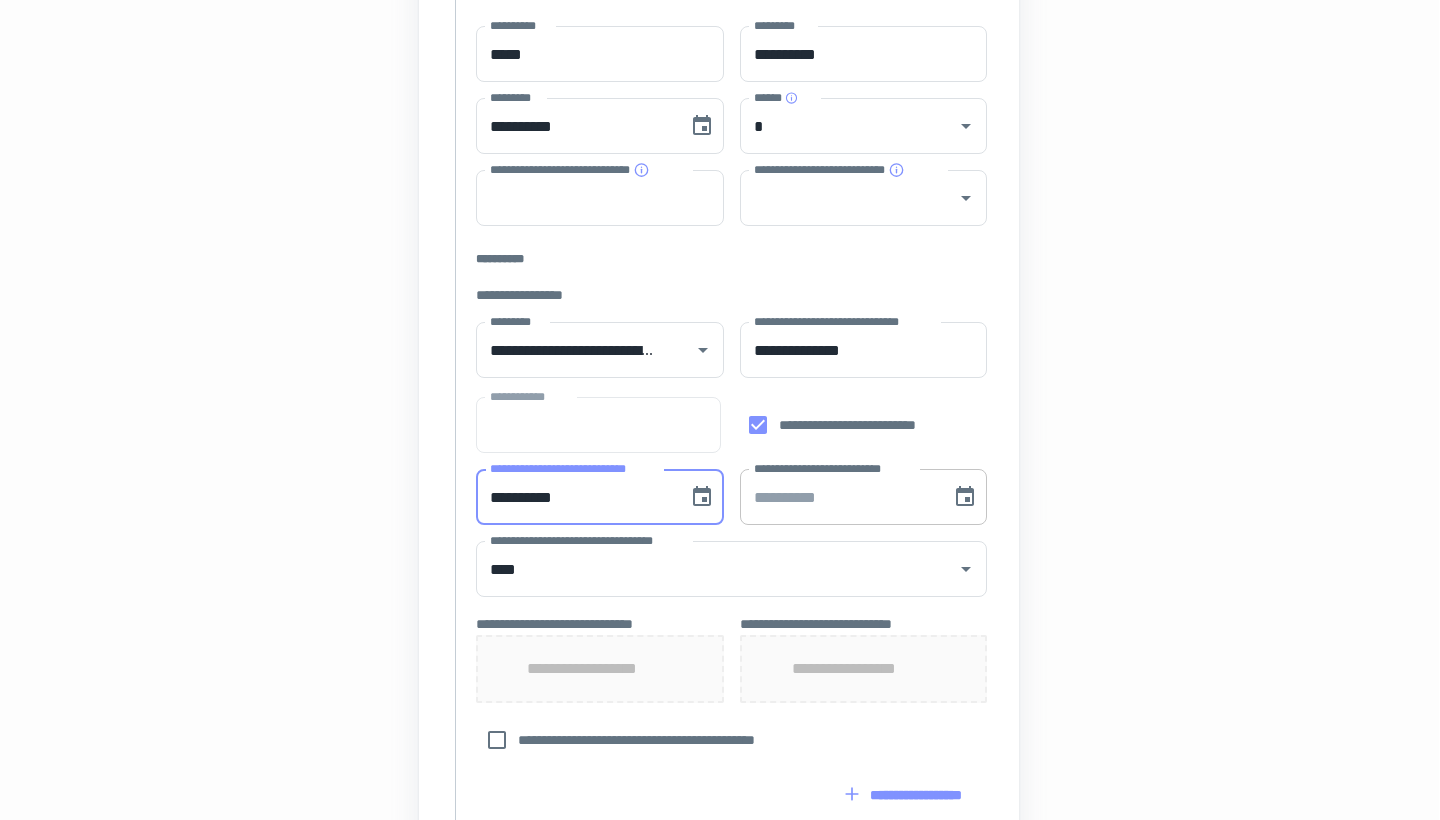 type on "**********" 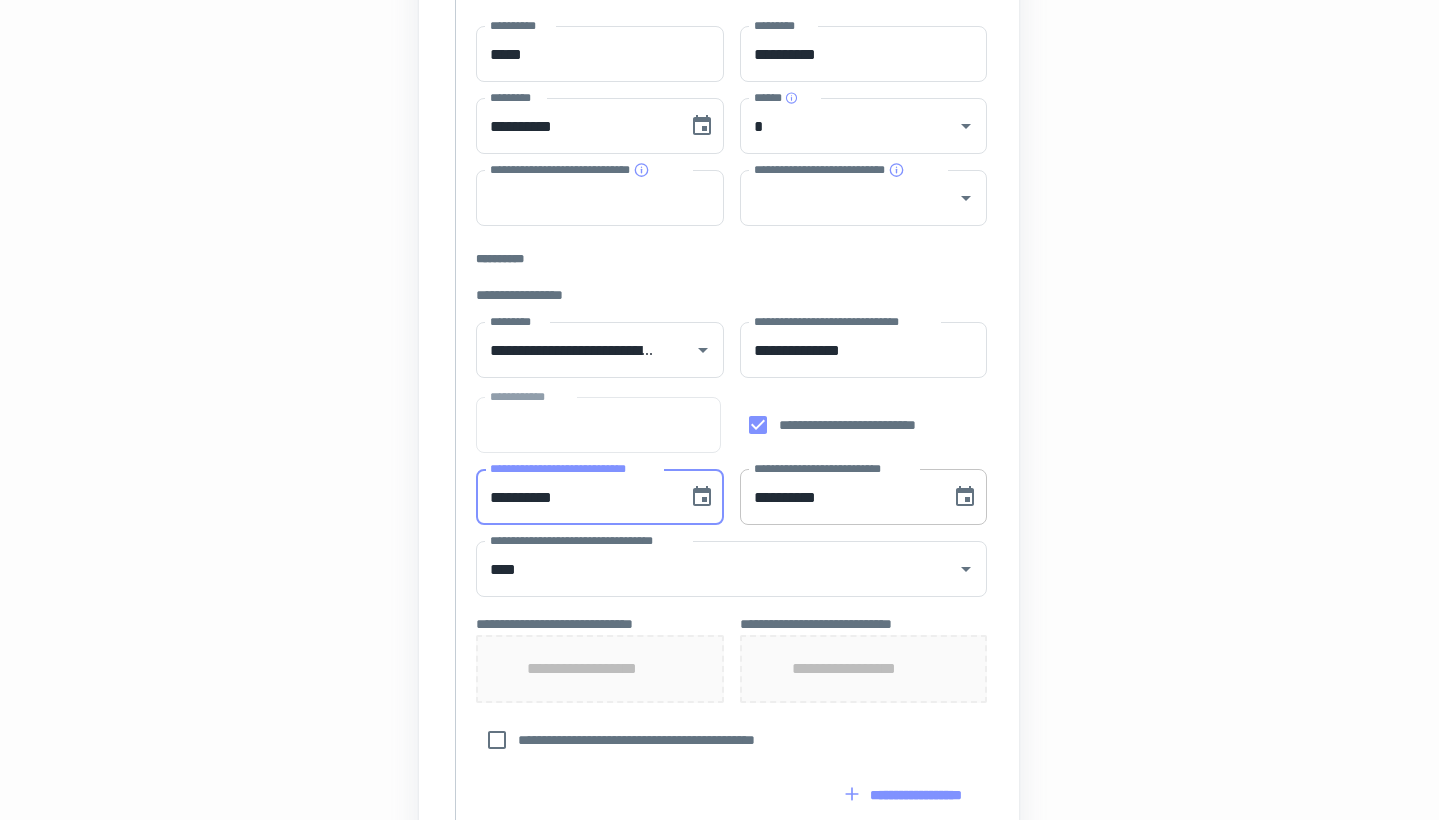 click on "**********" at bounding box center (839, 497) 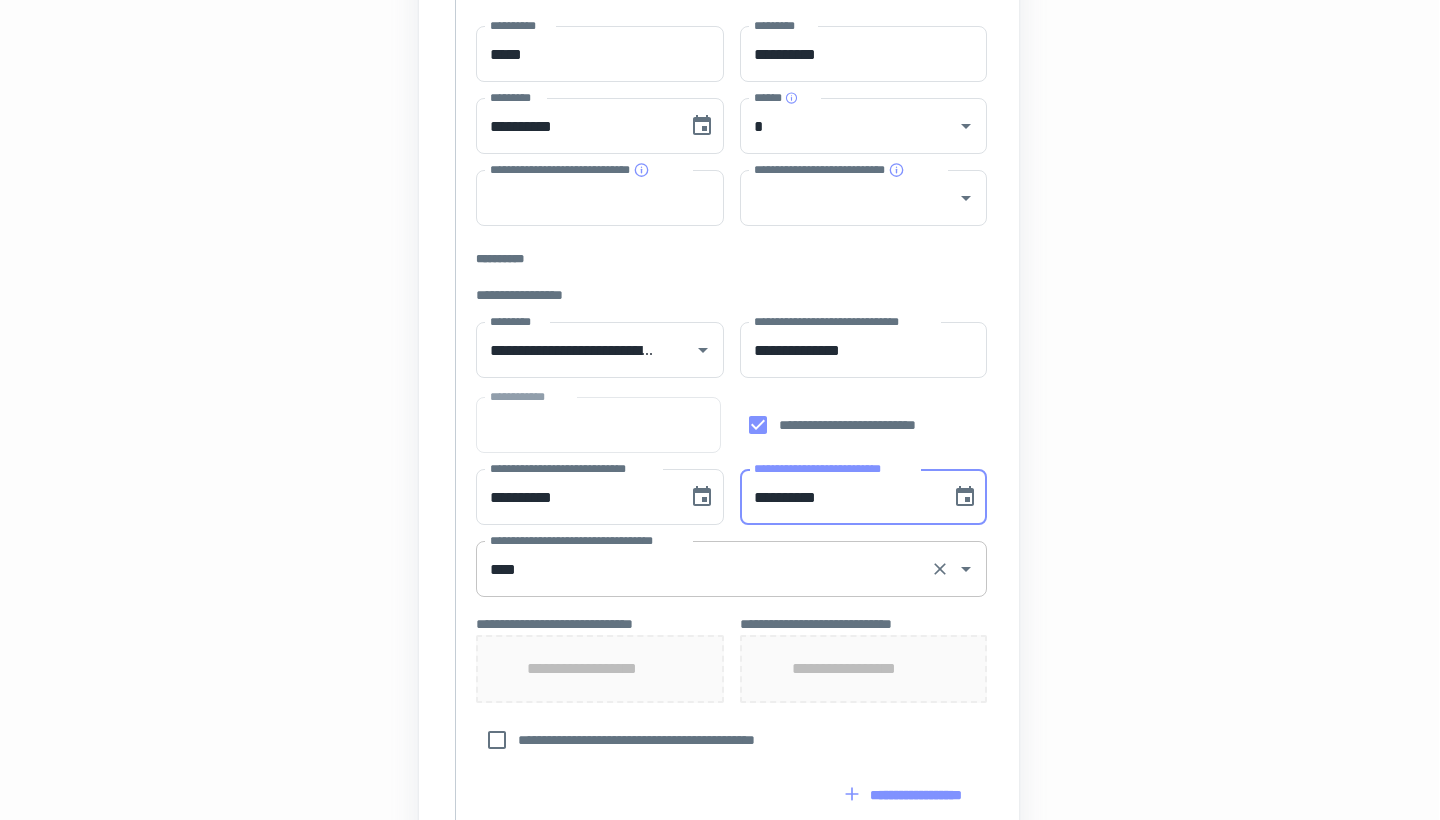type 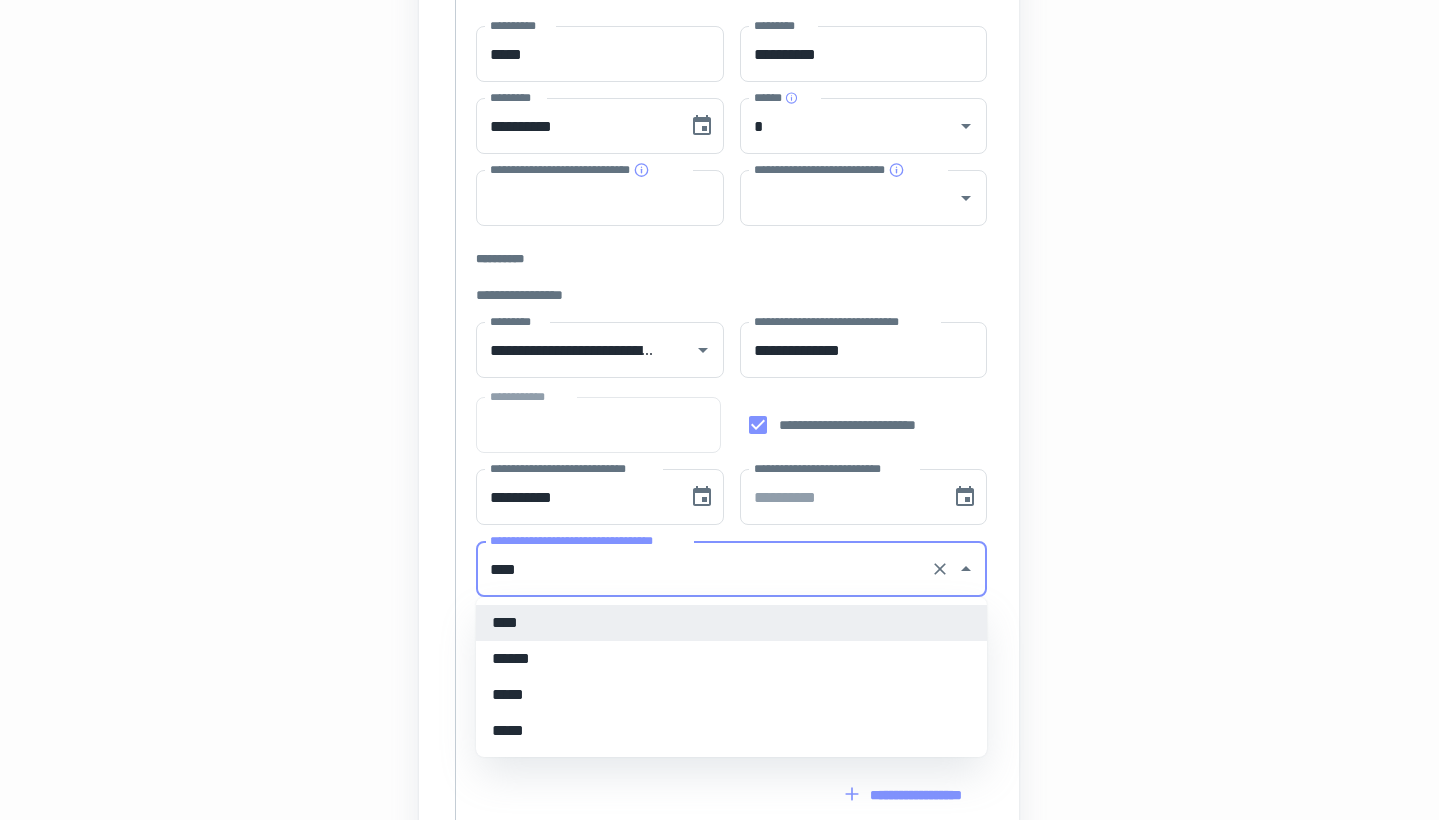 click on "****" at bounding box center (703, 569) 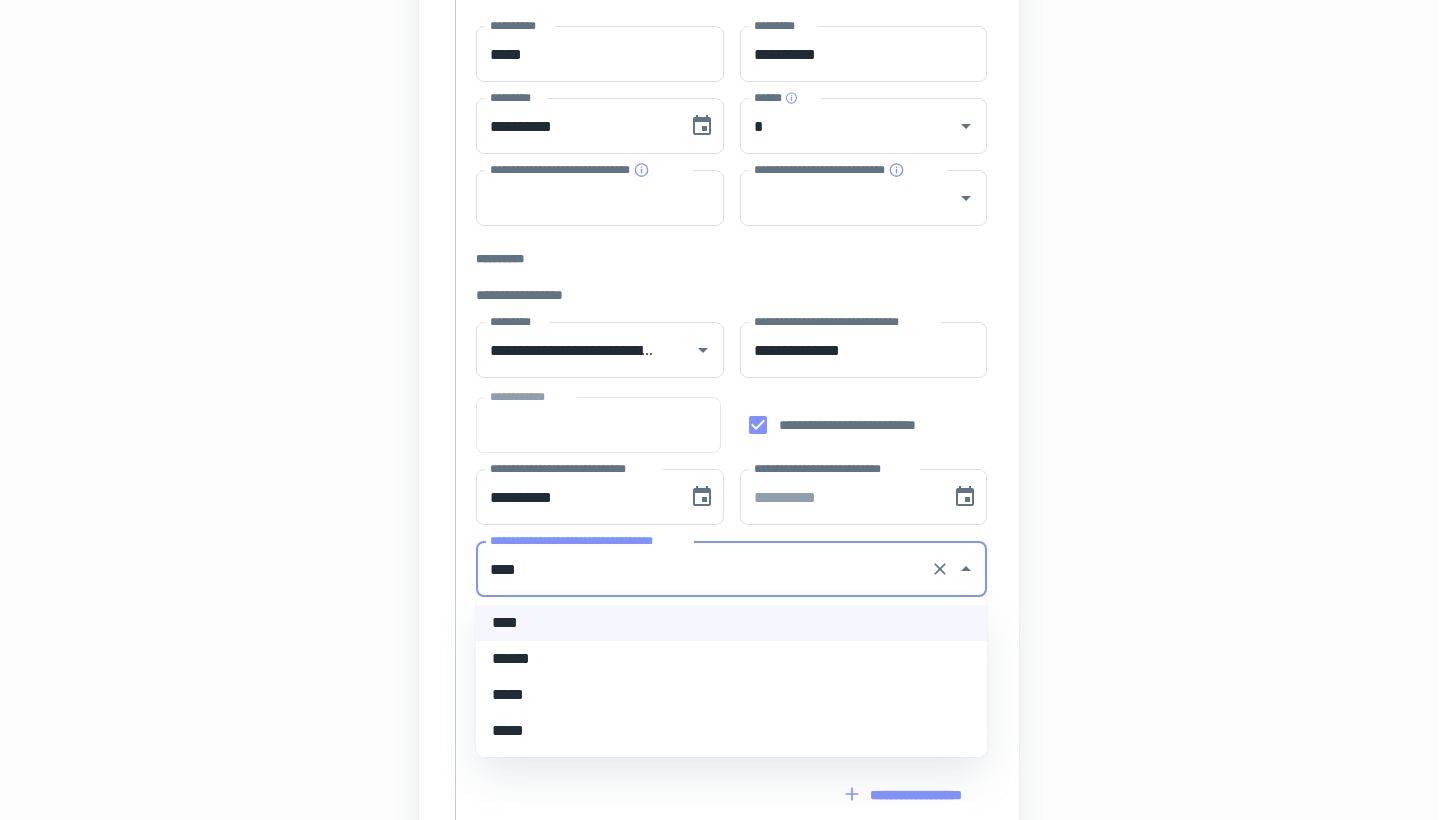 click on "*****" at bounding box center [731, 695] 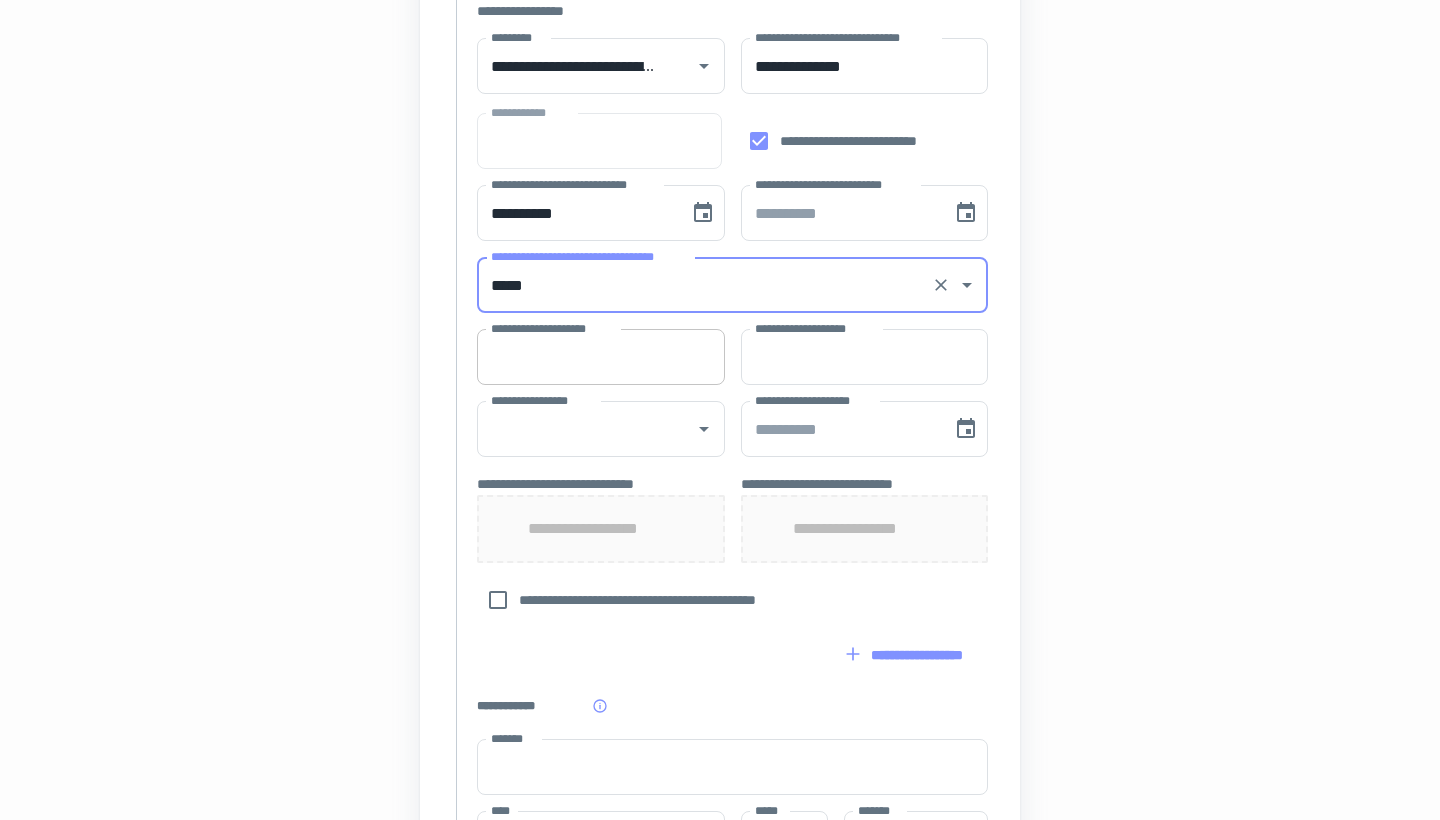 scroll, scrollTop: 682, scrollLeft: 0, axis: vertical 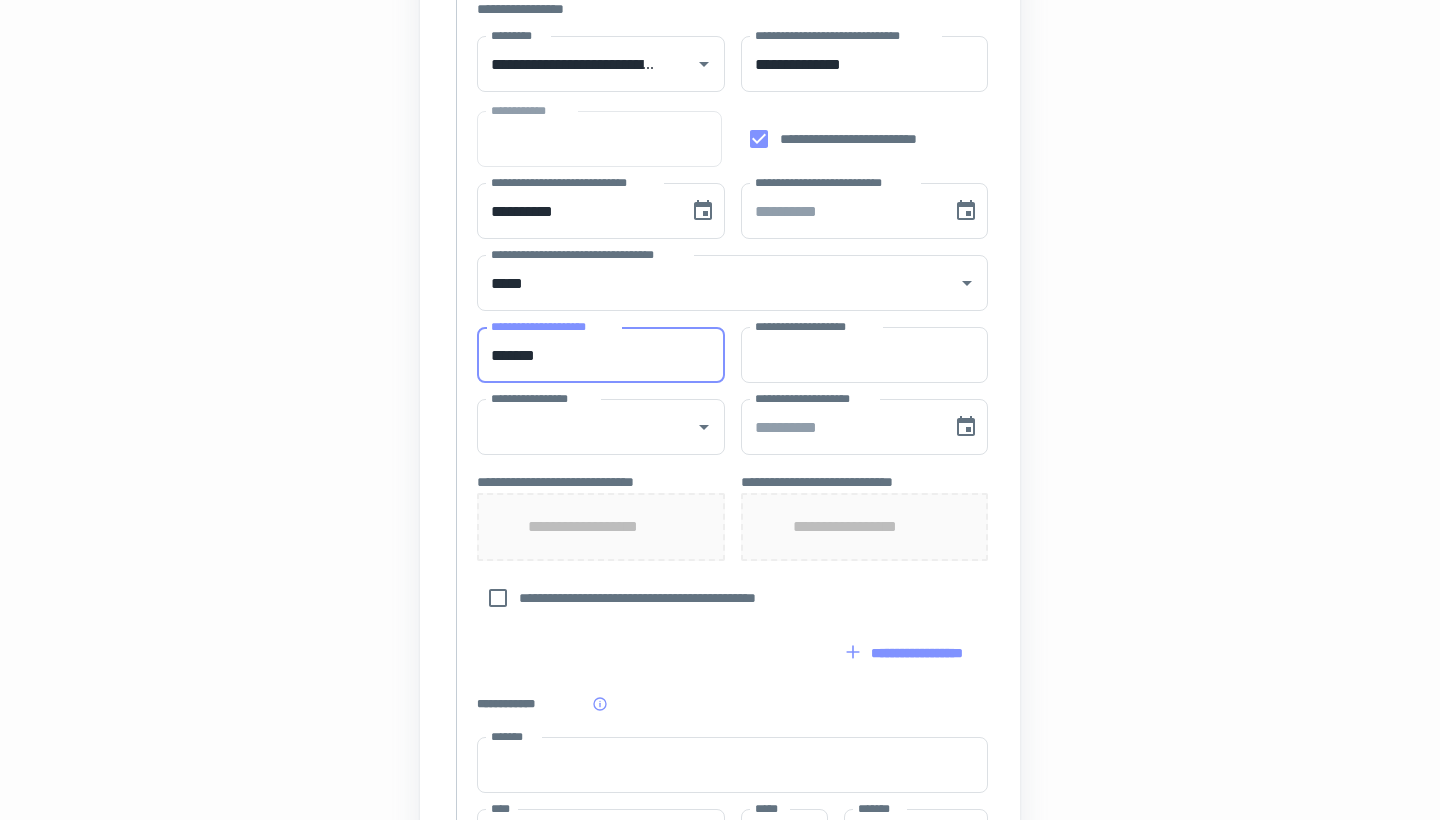 type on "*******" 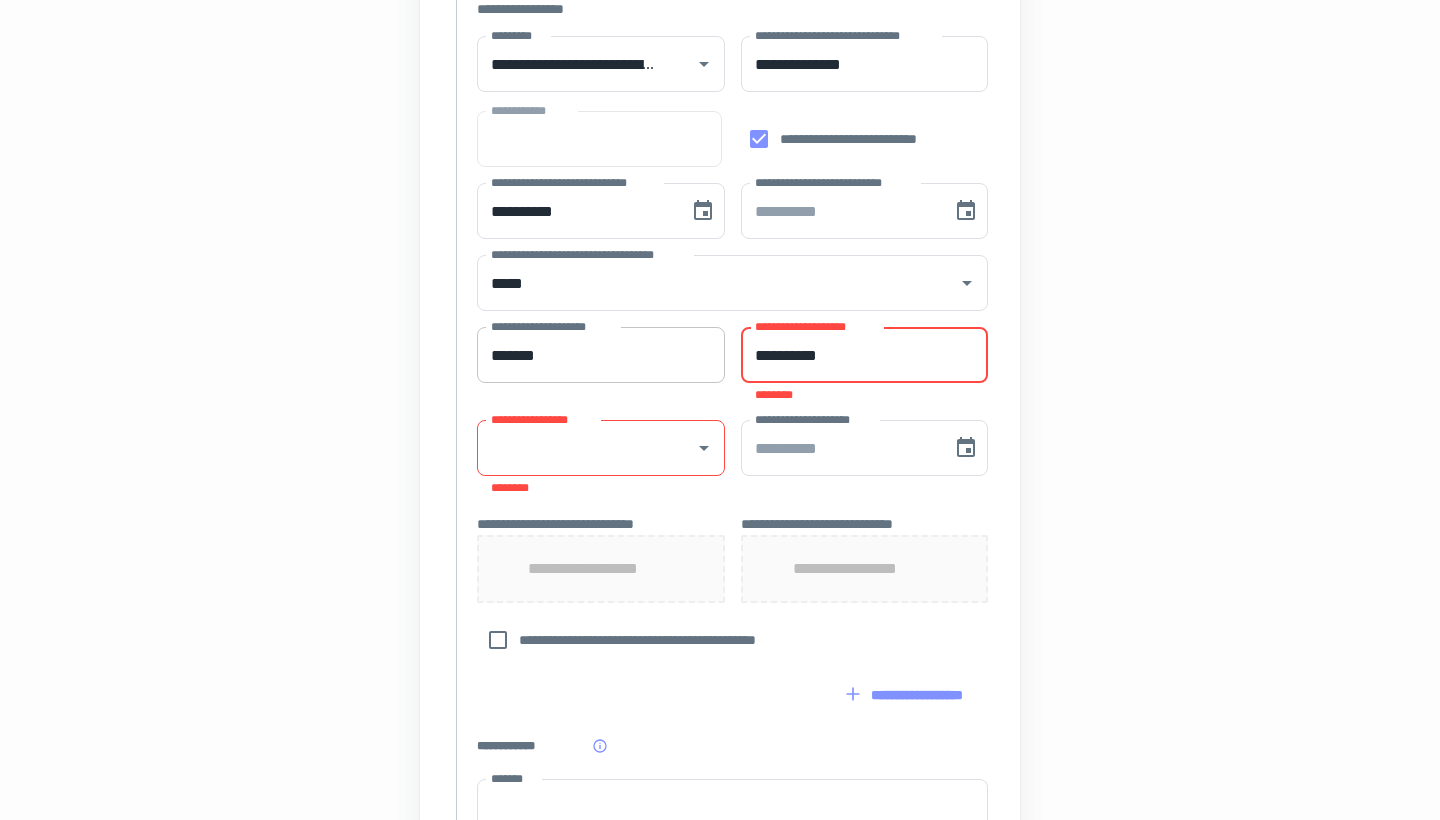 type on "**********" 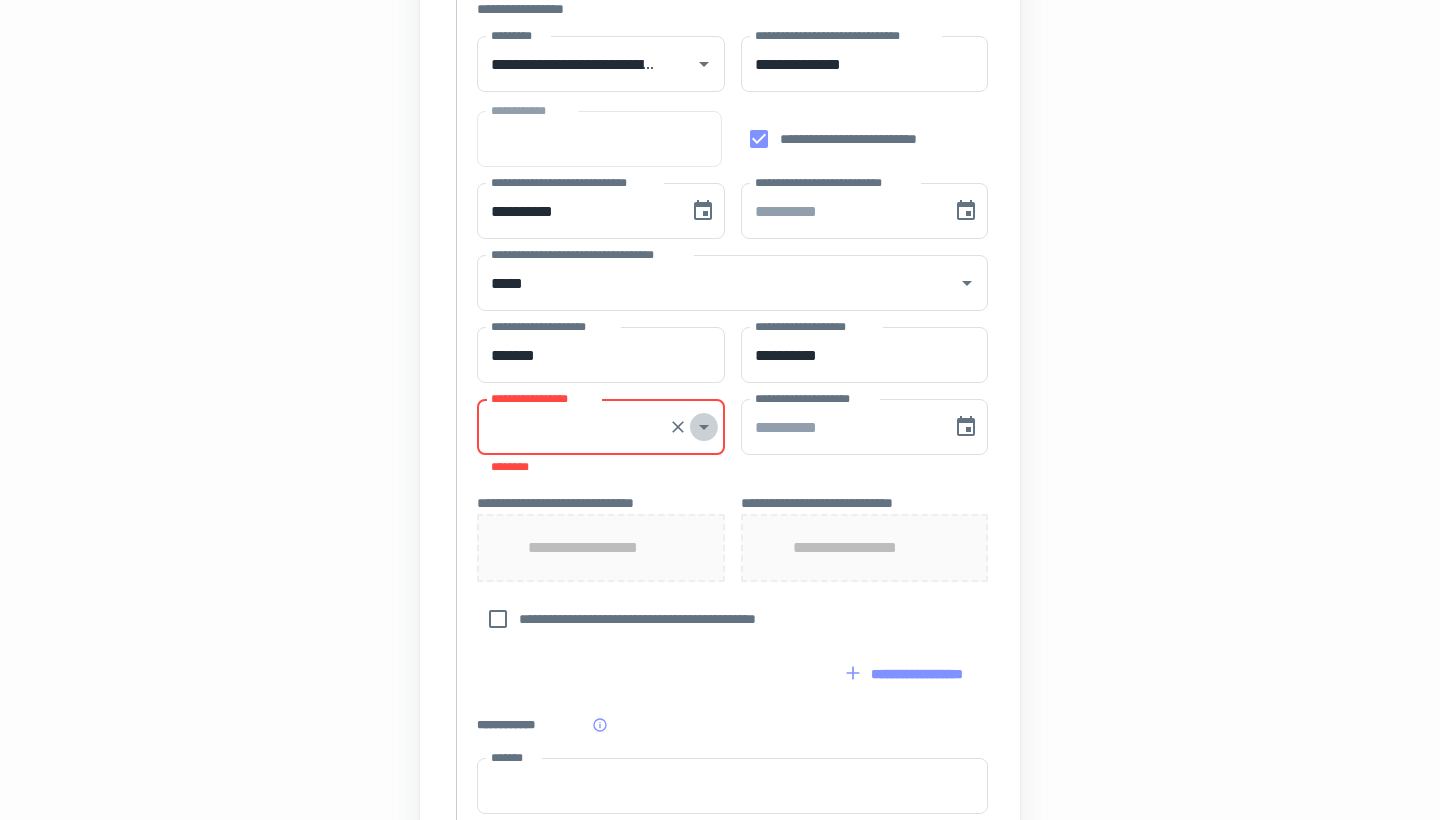 click 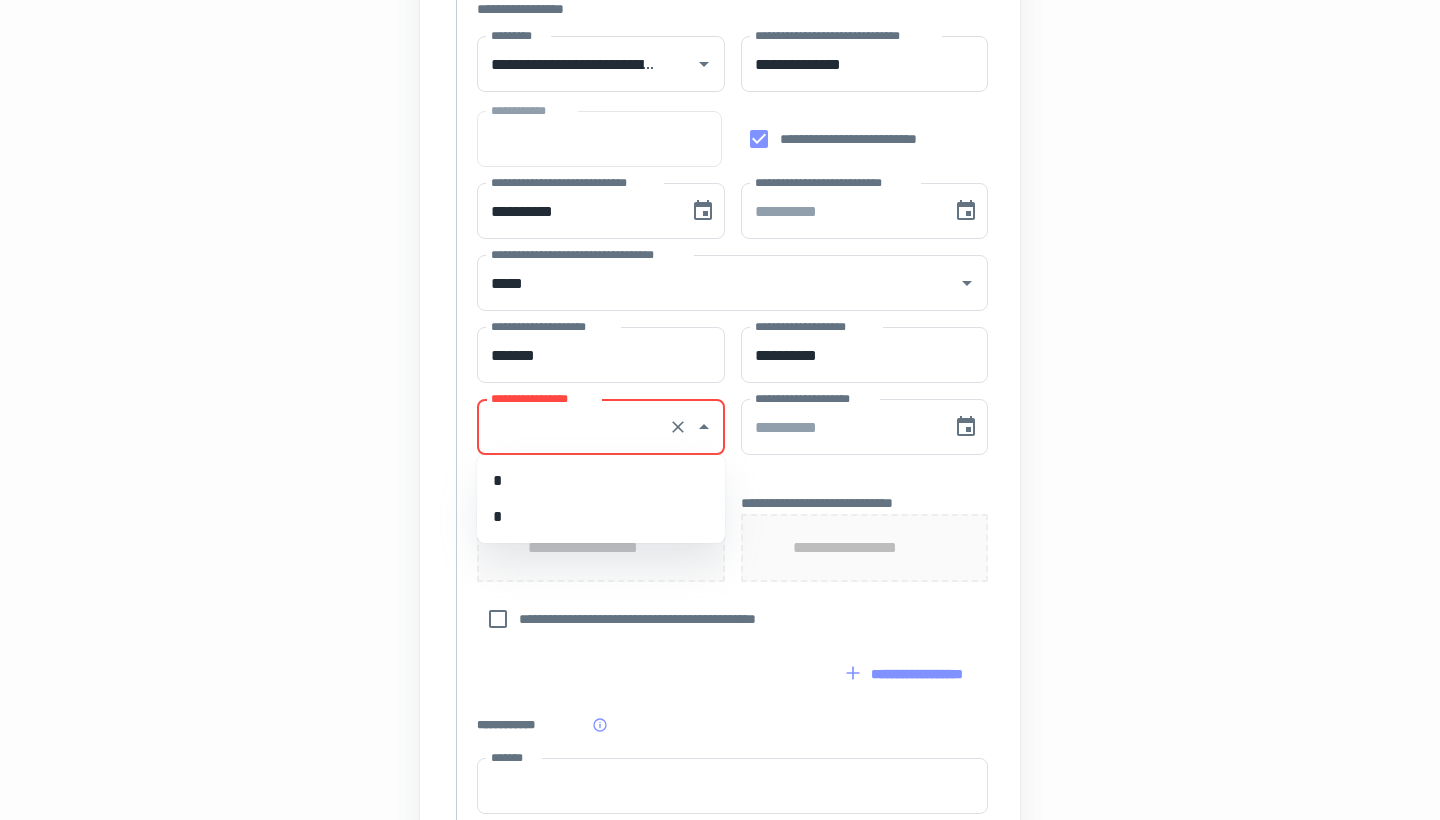 click on "*" at bounding box center [601, 517] 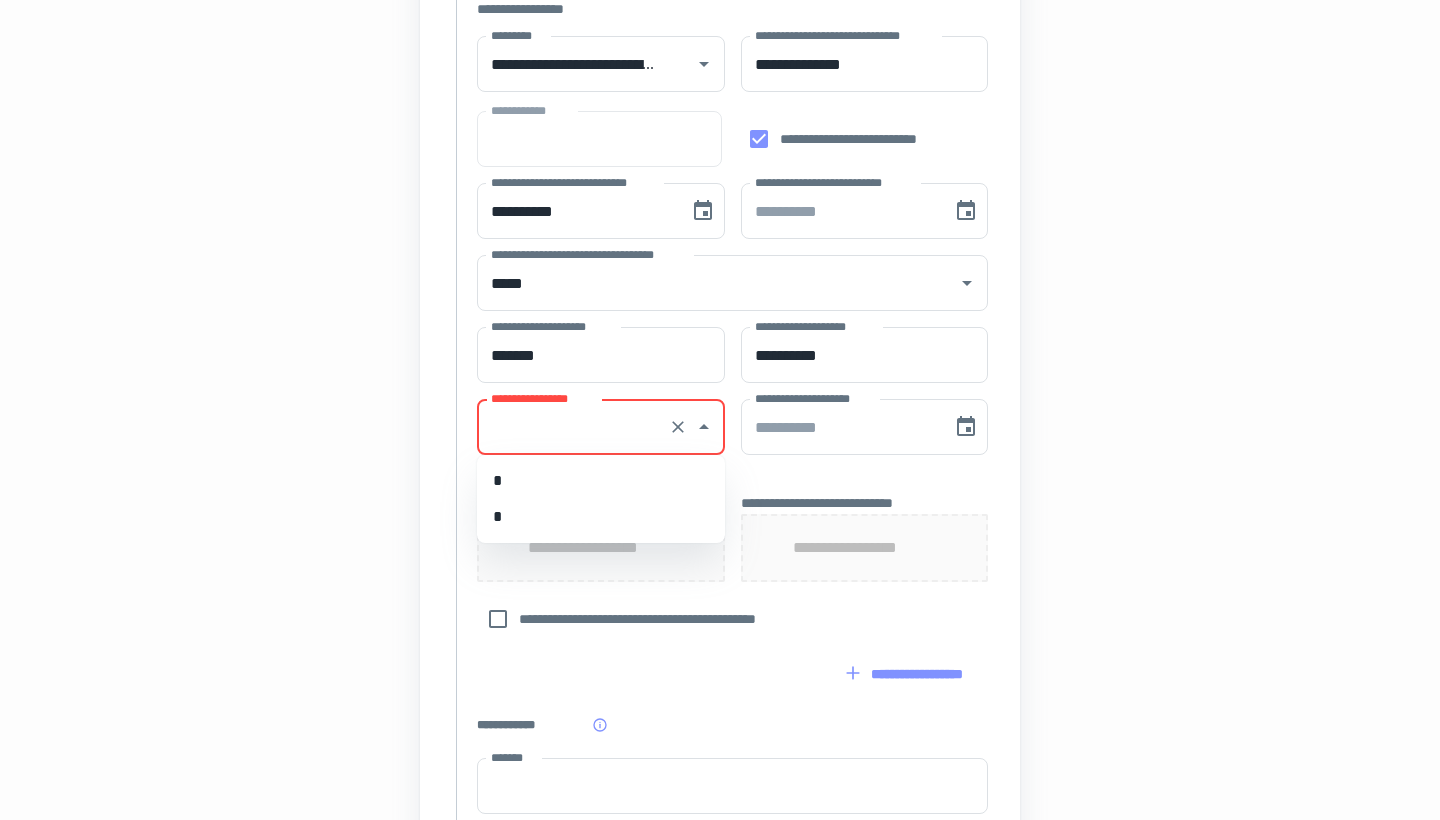 type on "*" 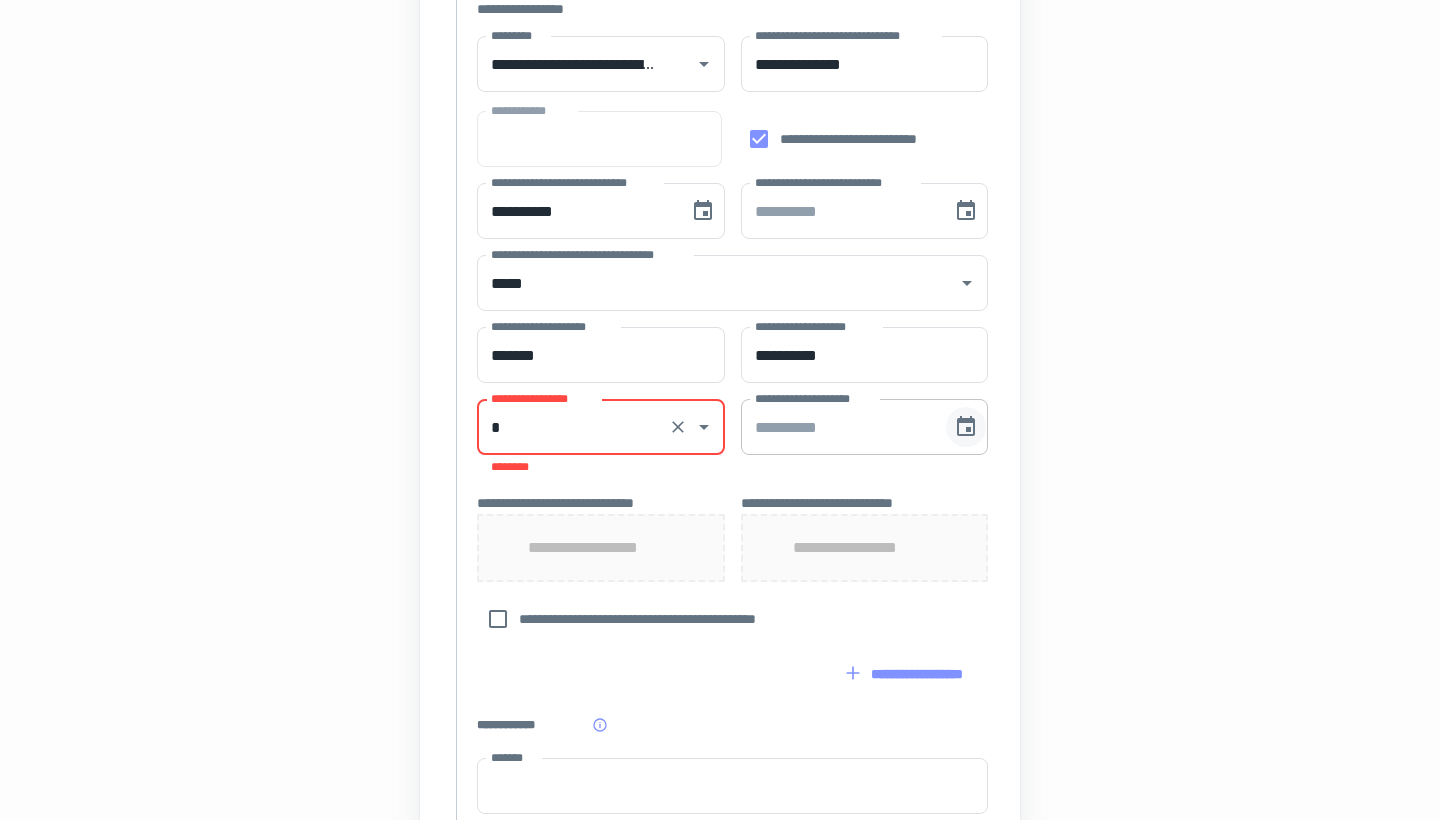 click 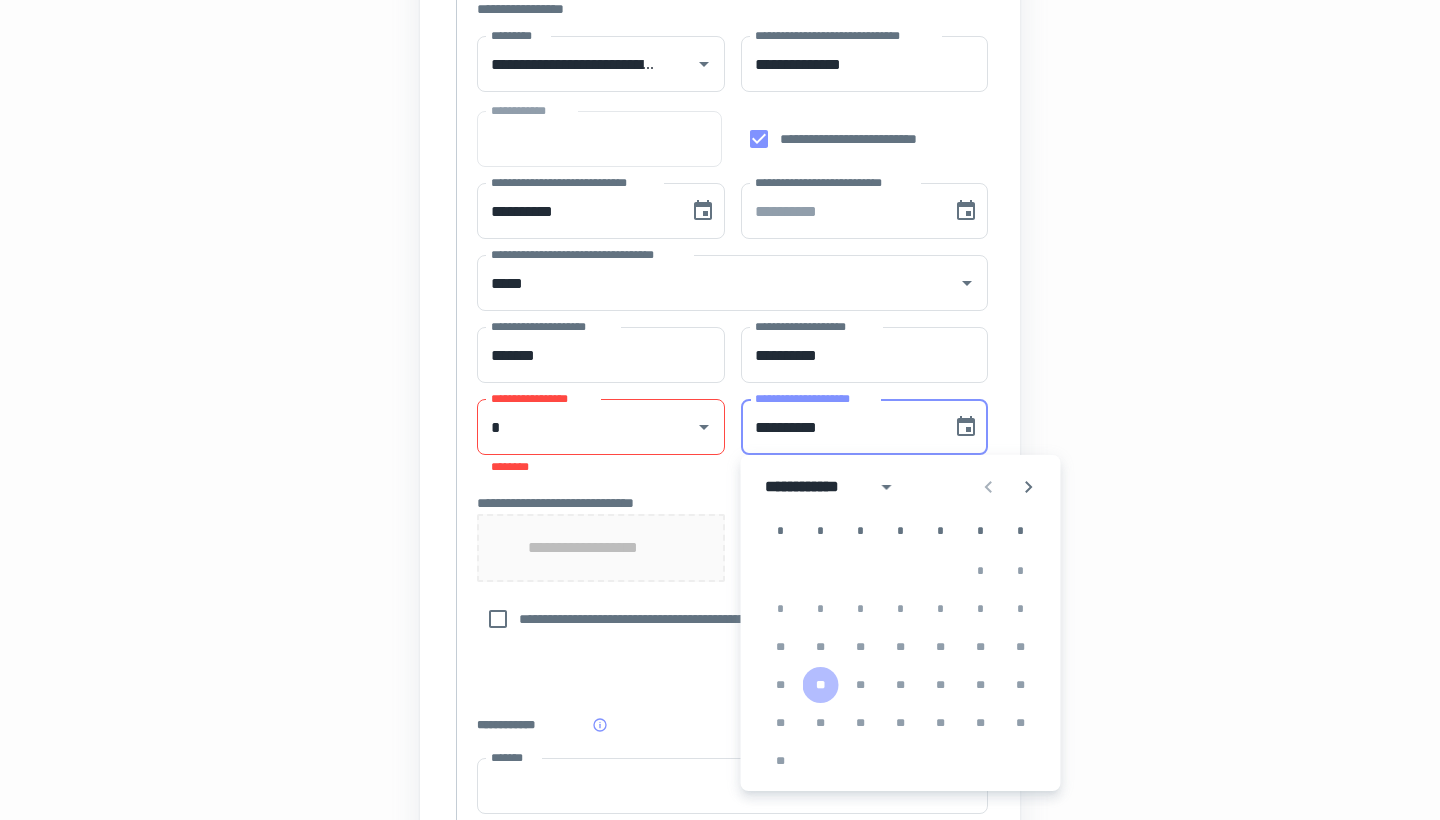 type on "**********" 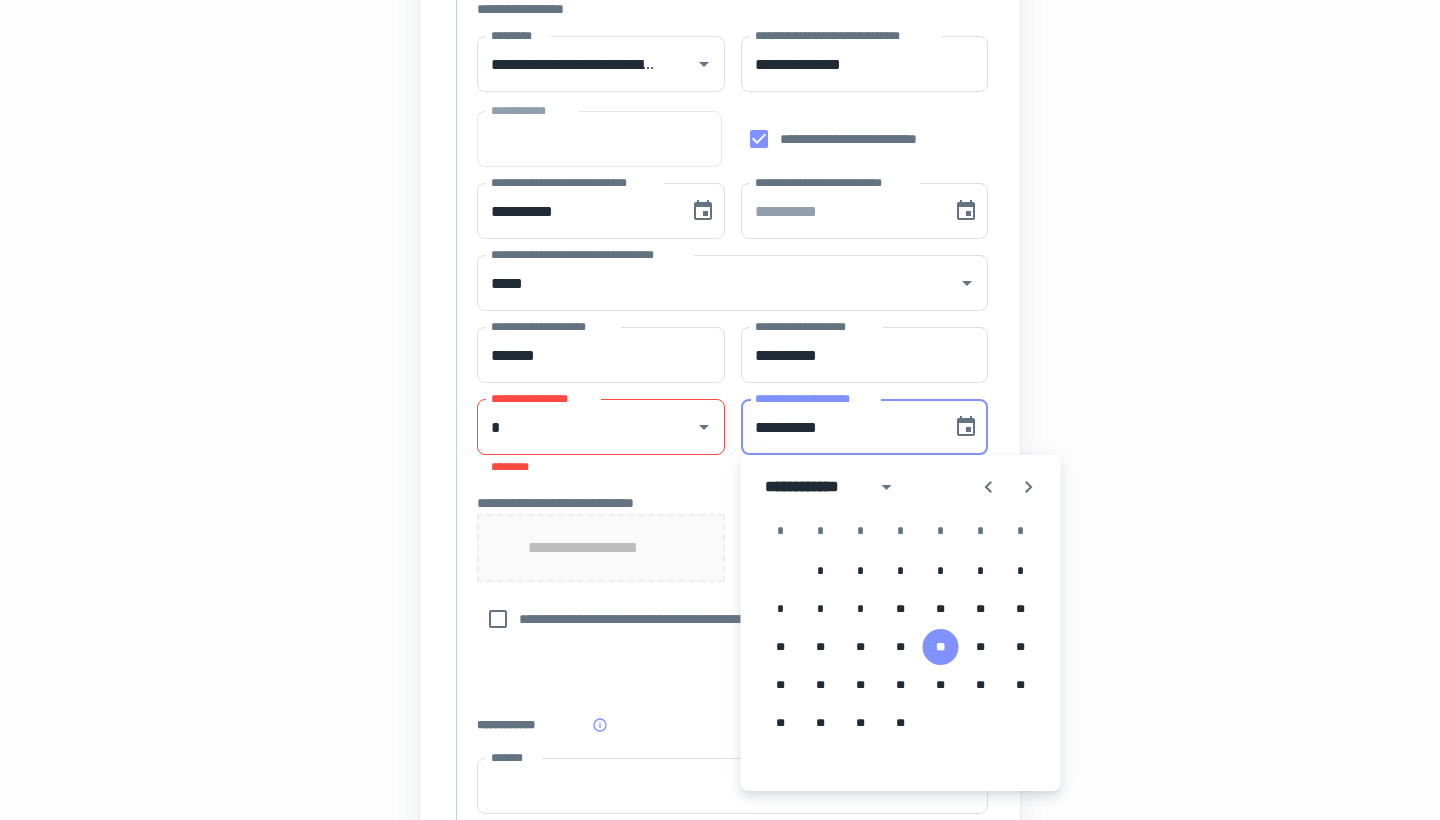 click on "**********" at bounding box center [720, 291] 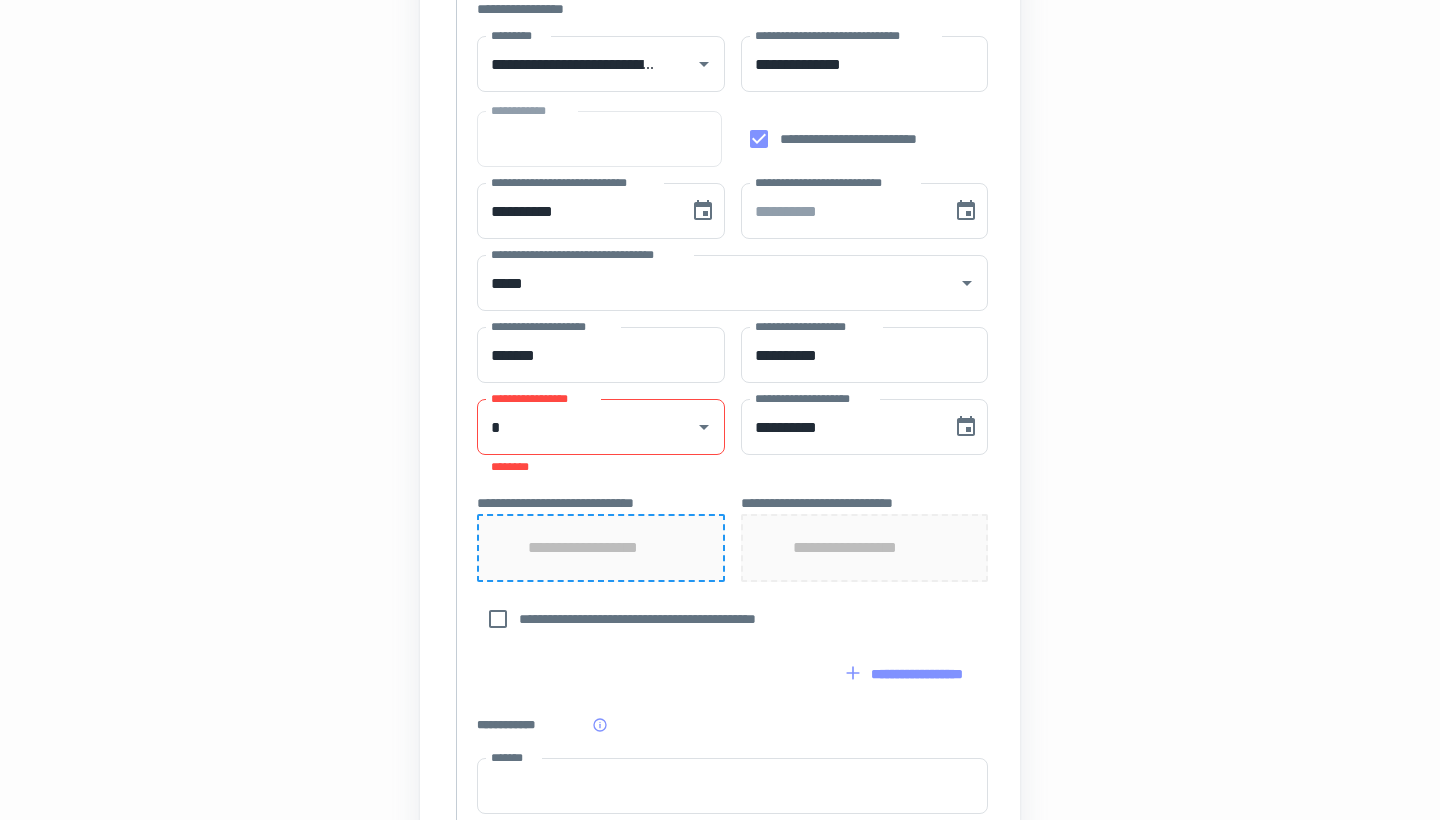 click on "**********" at bounding box center (601, 548) 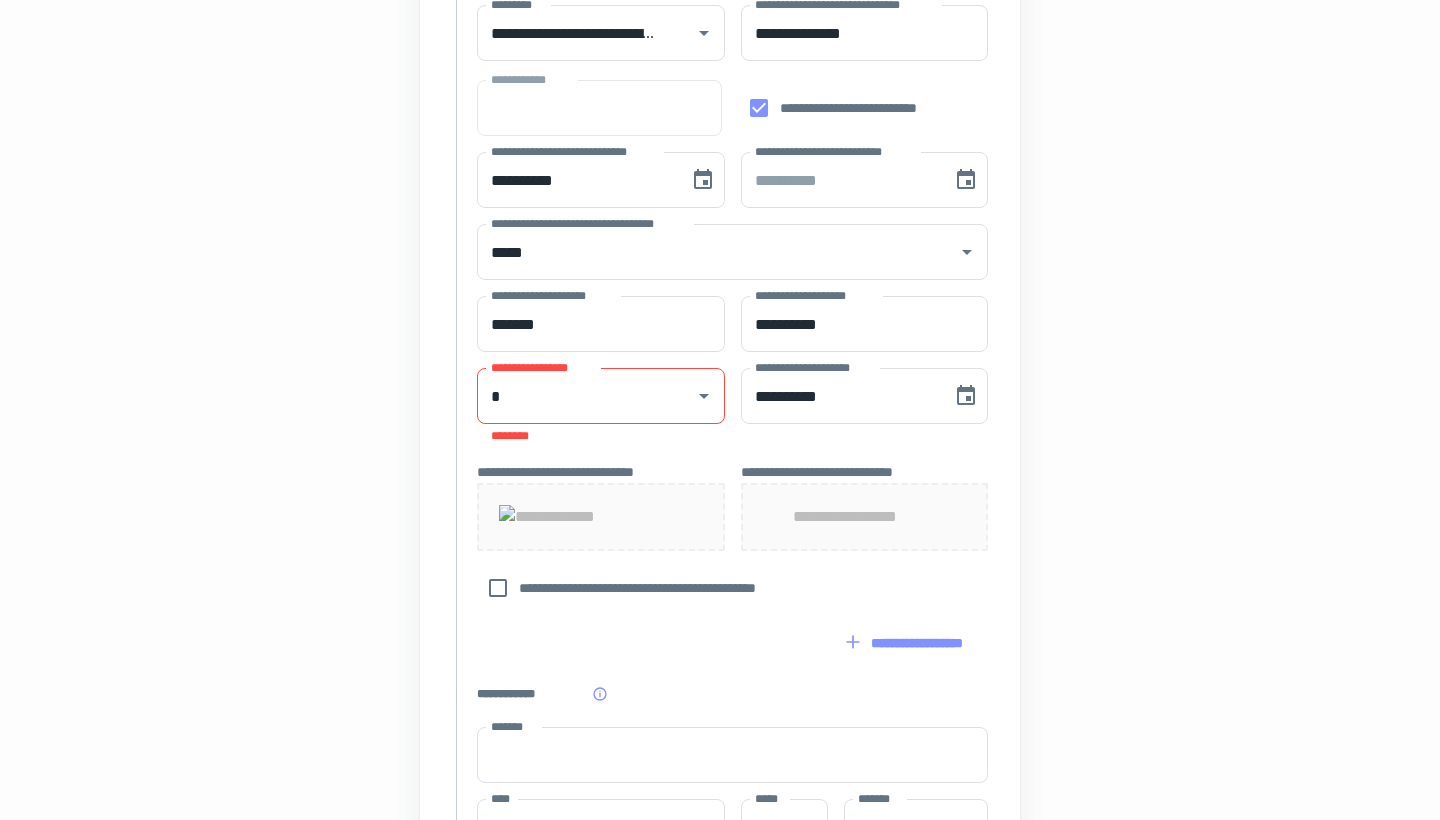 scroll, scrollTop: 741, scrollLeft: 0, axis: vertical 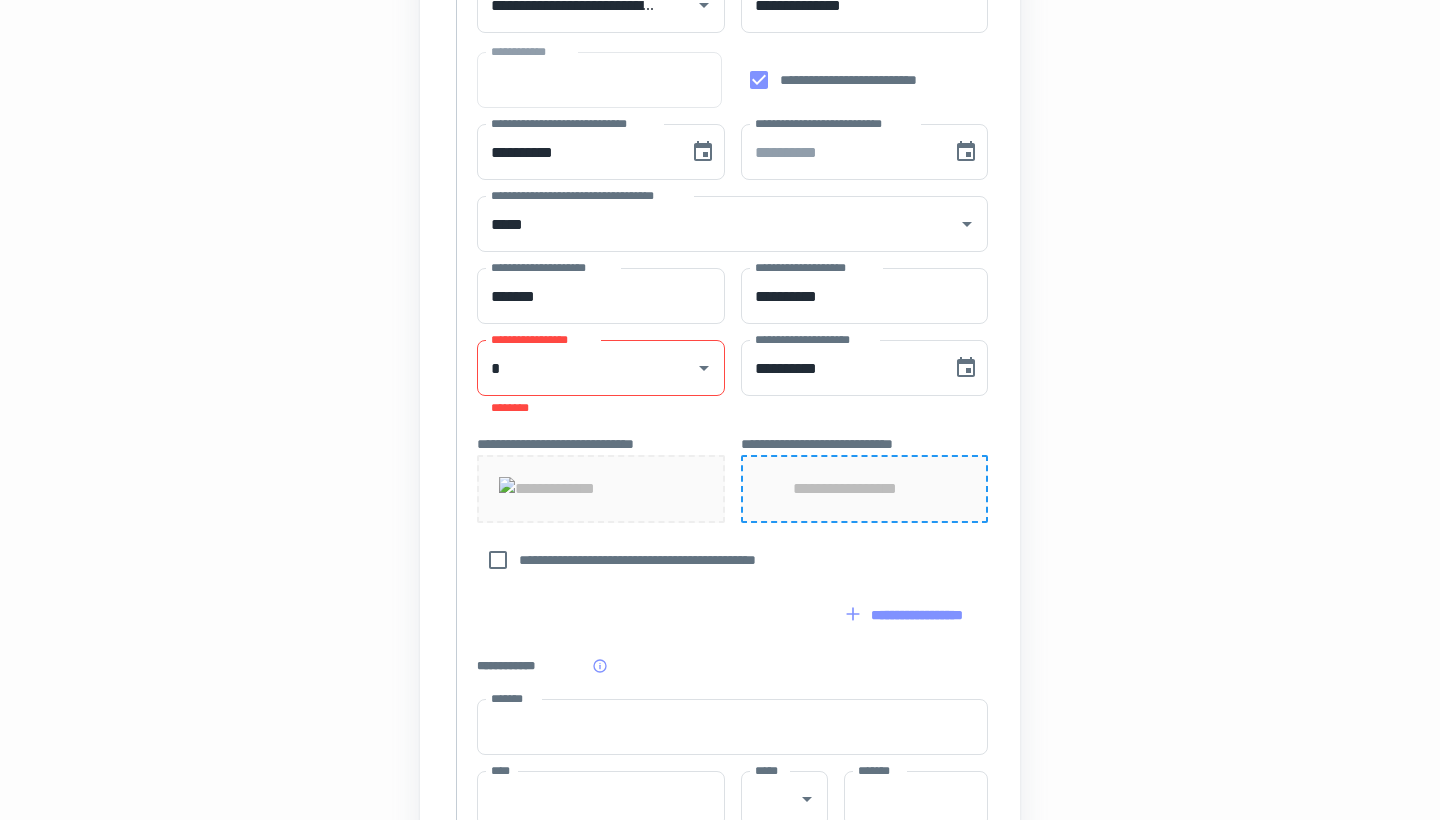 click on "**********" at bounding box center (864, 489) 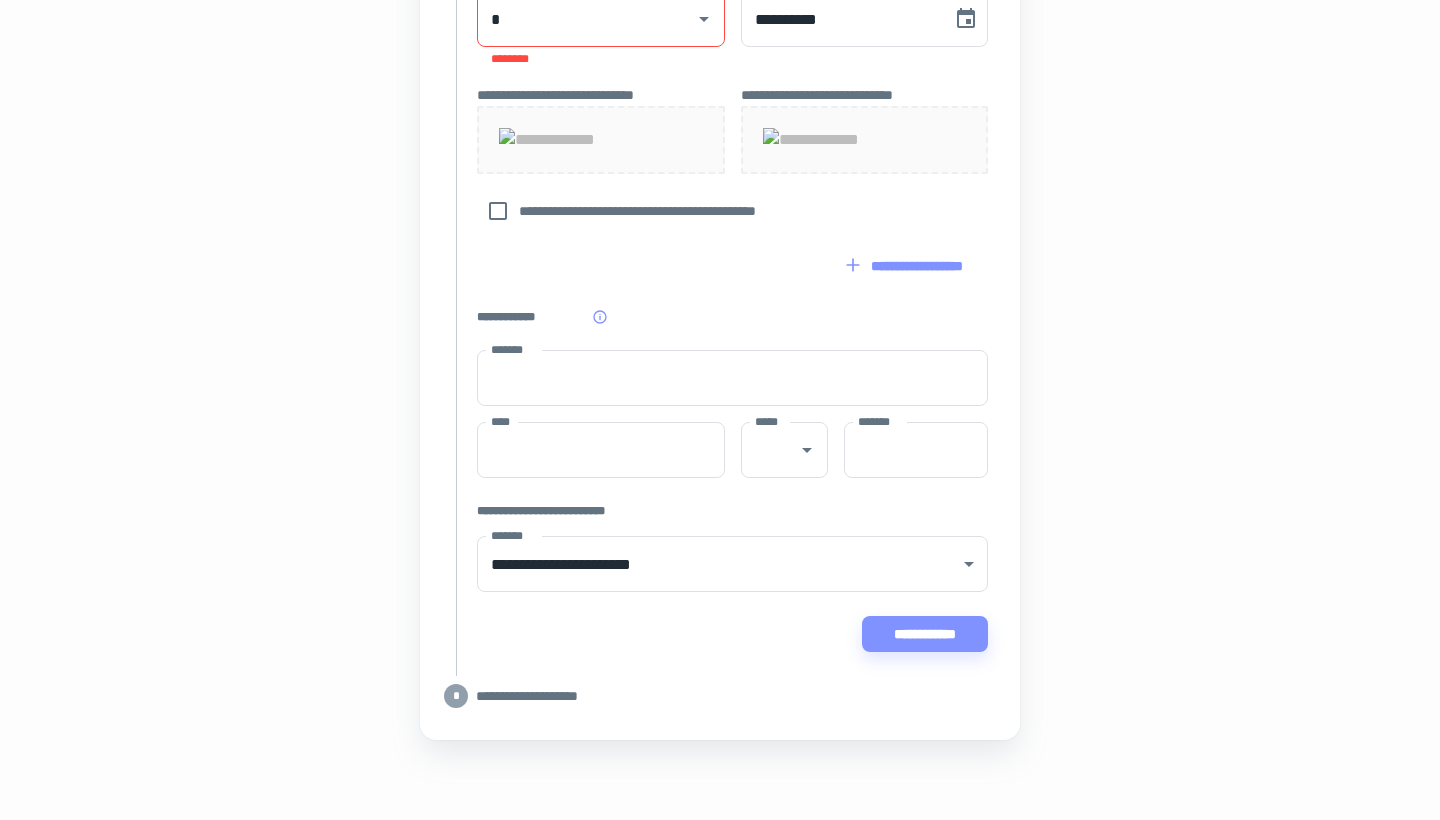 scroll, scrollTop: 1353, scrollLeft: 0, axis: vertical 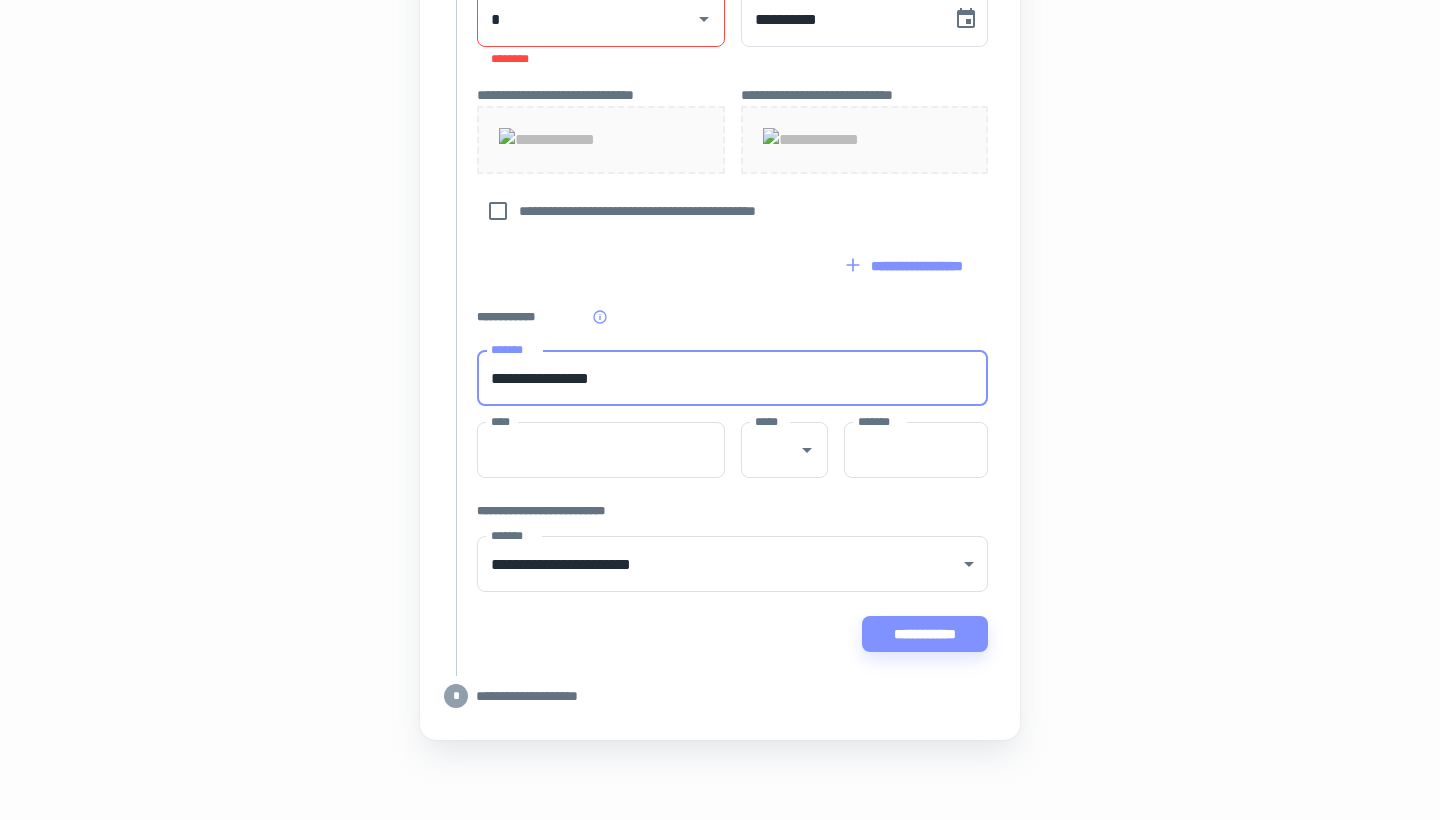 type on "**********" 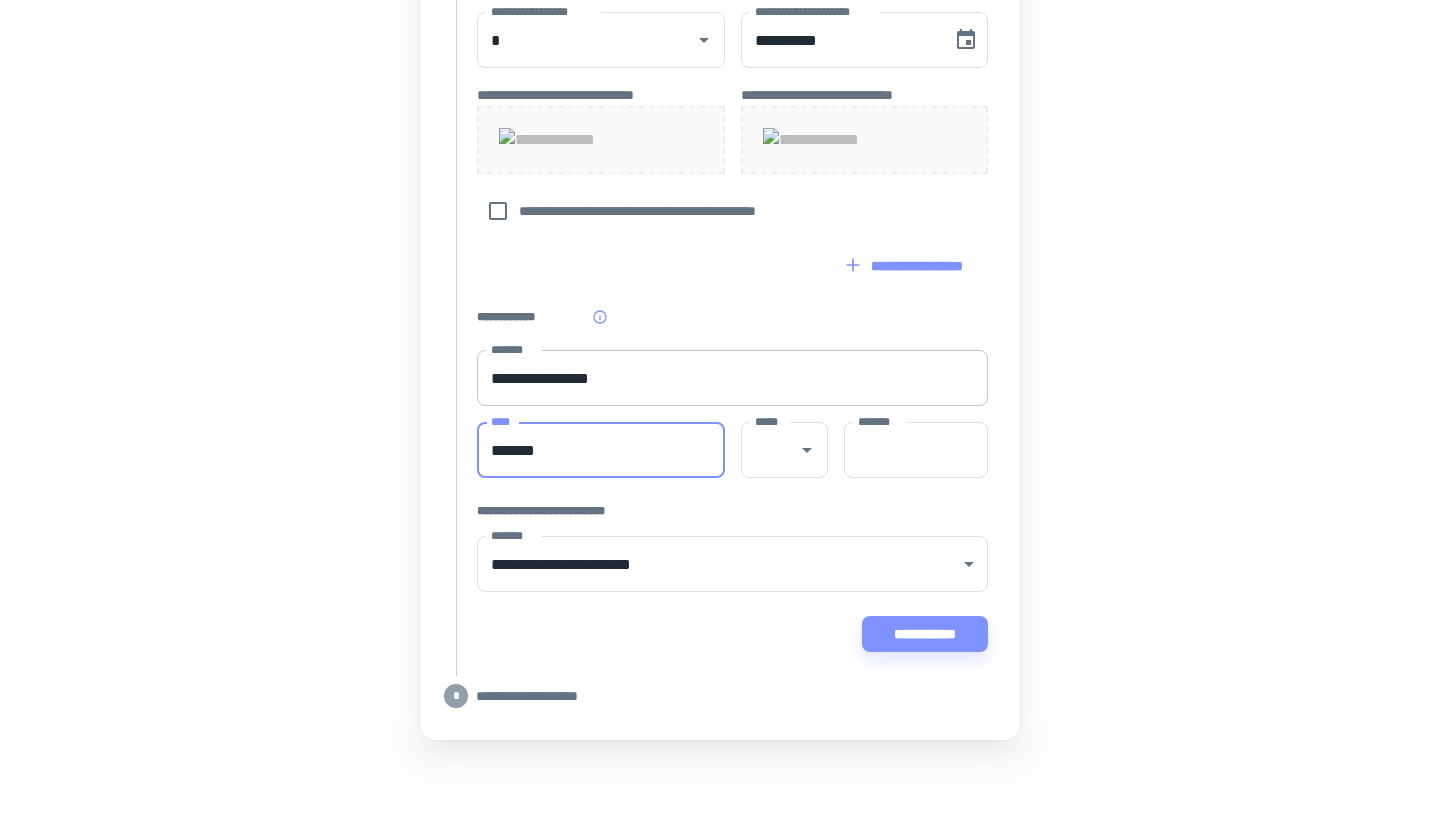 type on "*******" 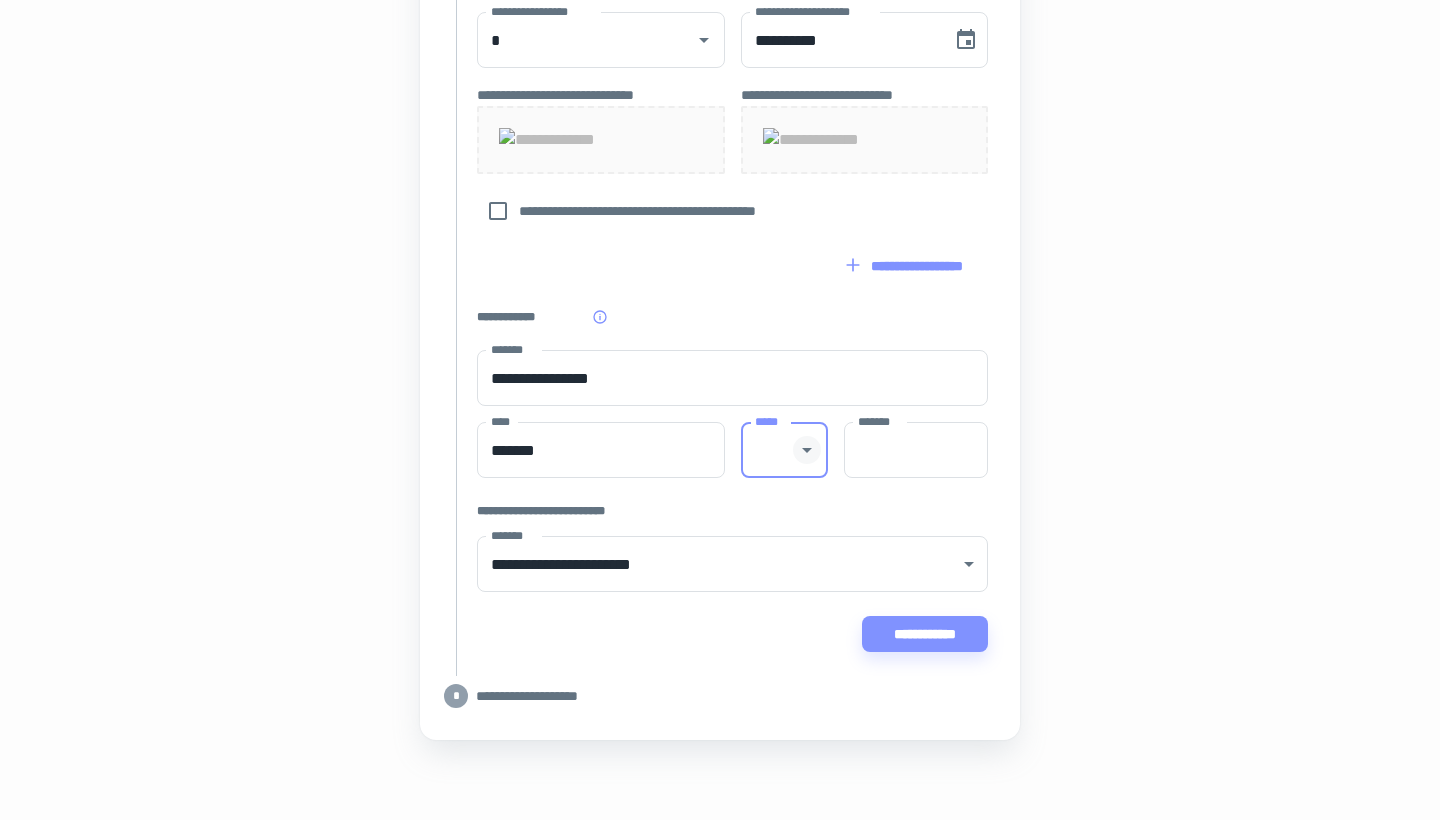 click 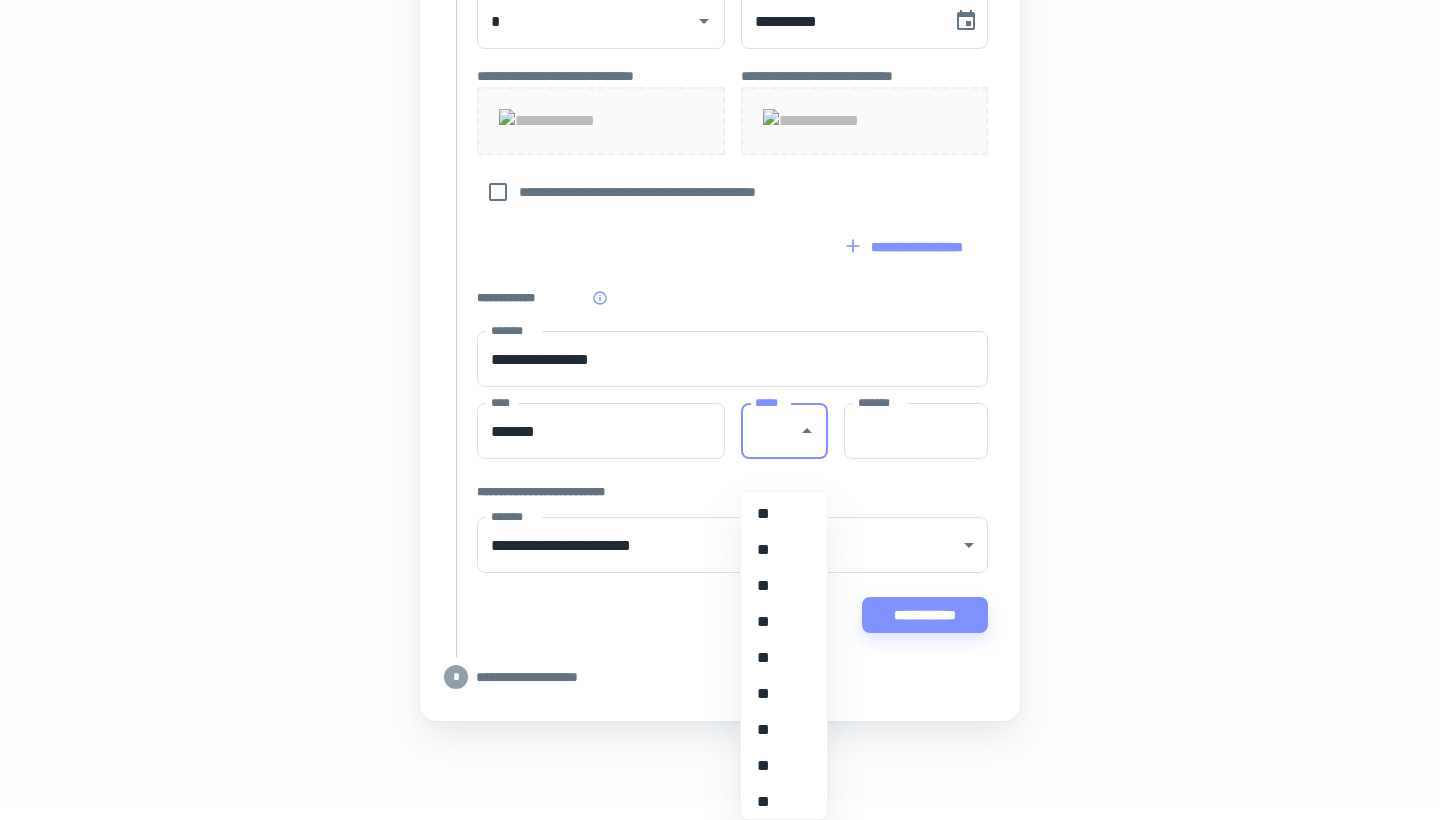 scroll, scrollTop: 1228, scrollLeft: 0, axis: vertical 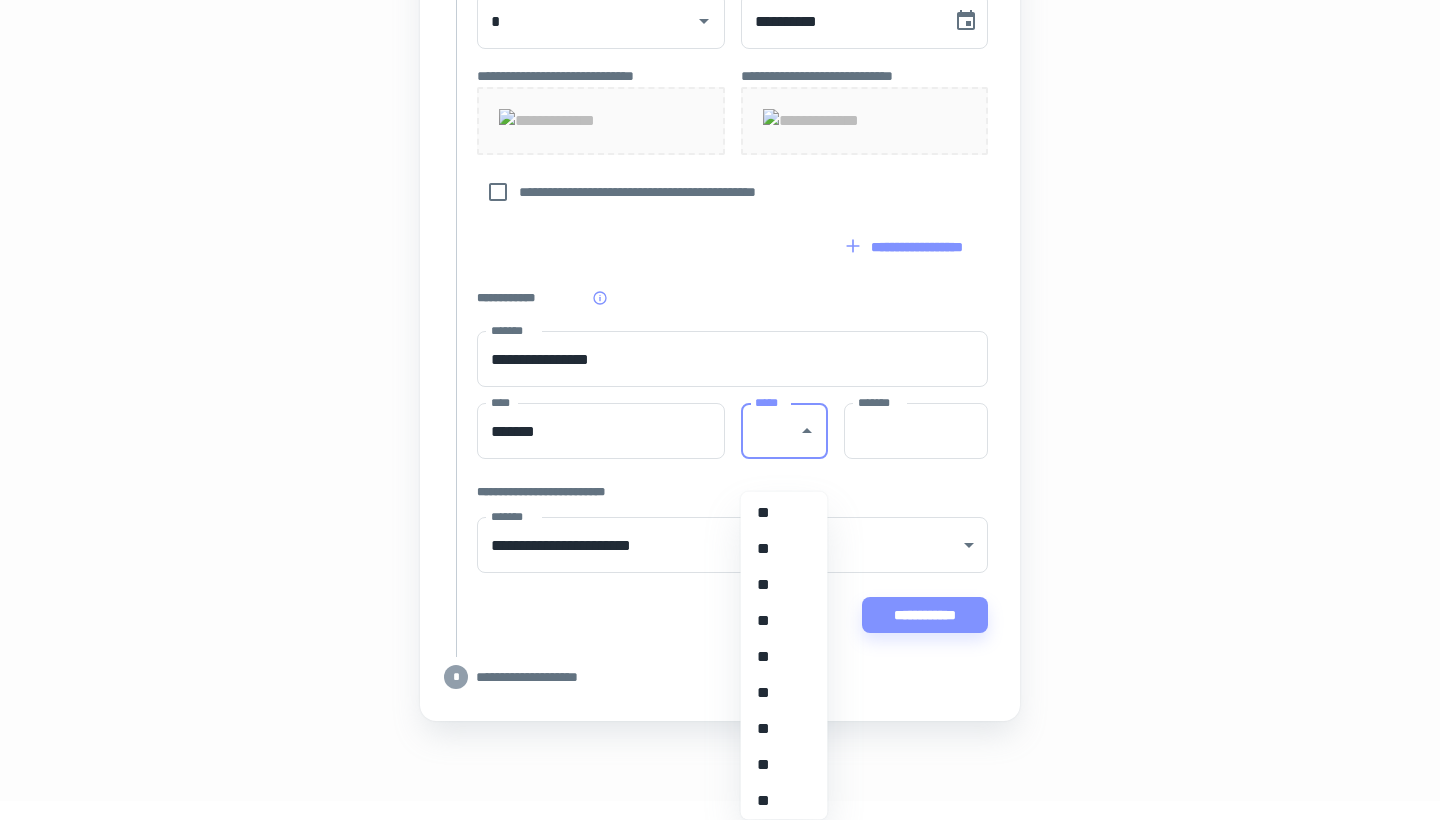 click on "**" at bounding box center (784, 514) 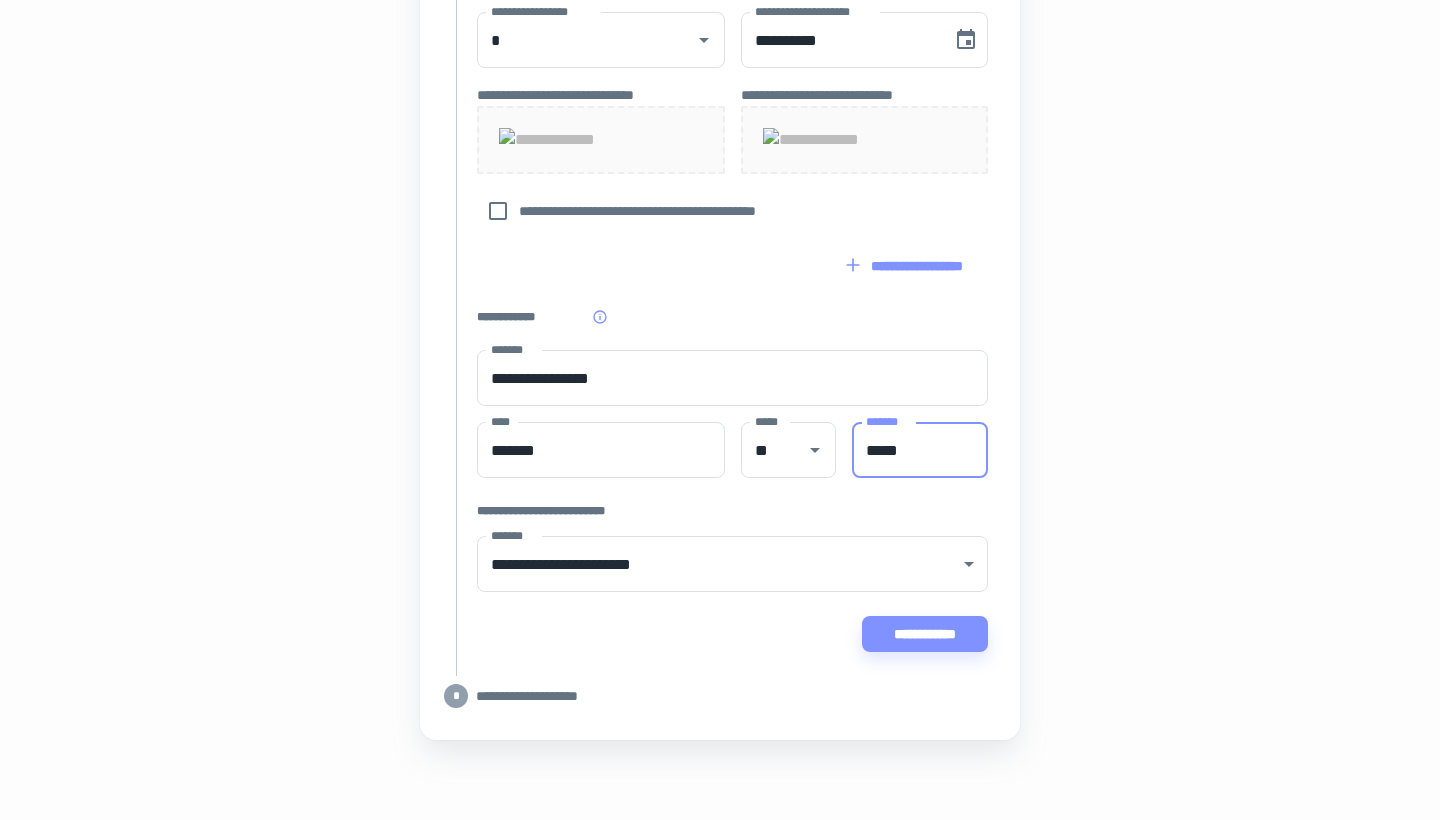 scroll, scrollTop: 1486, scrollLeft: 0, axis: vertical 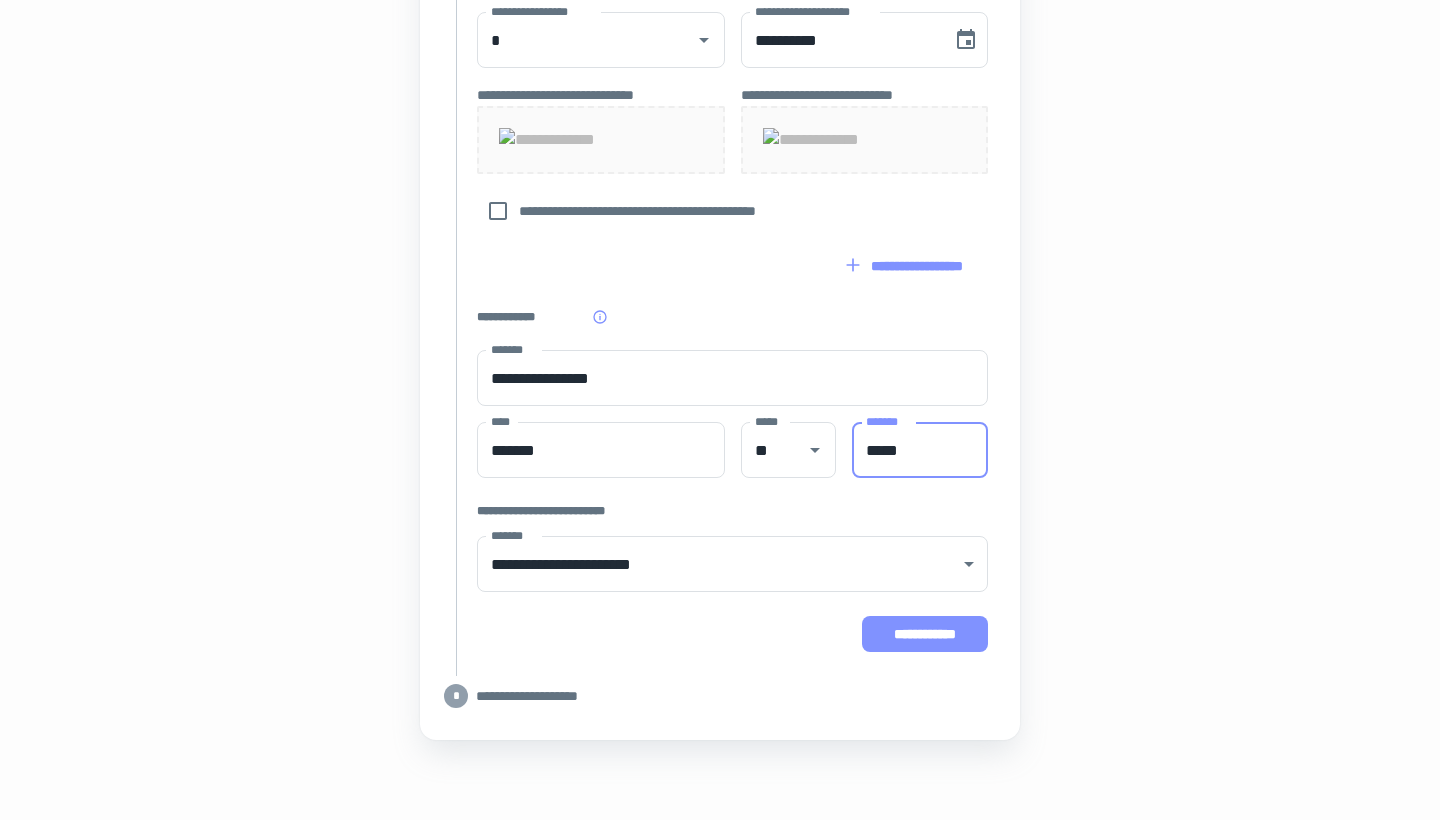 click on "**********" at bounding box center (925, 634) 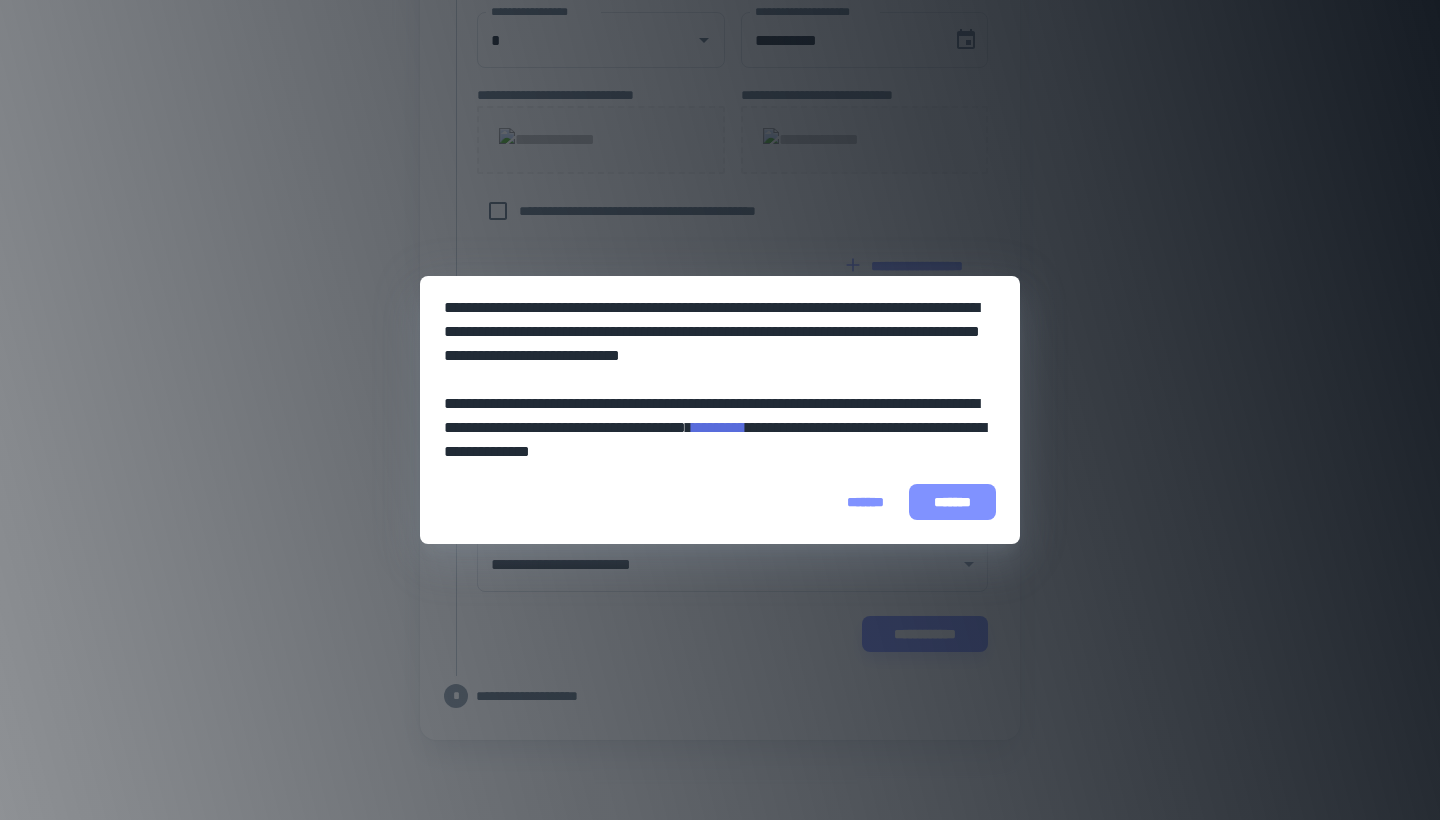 click on "*******" at bounding box center (952, 502) 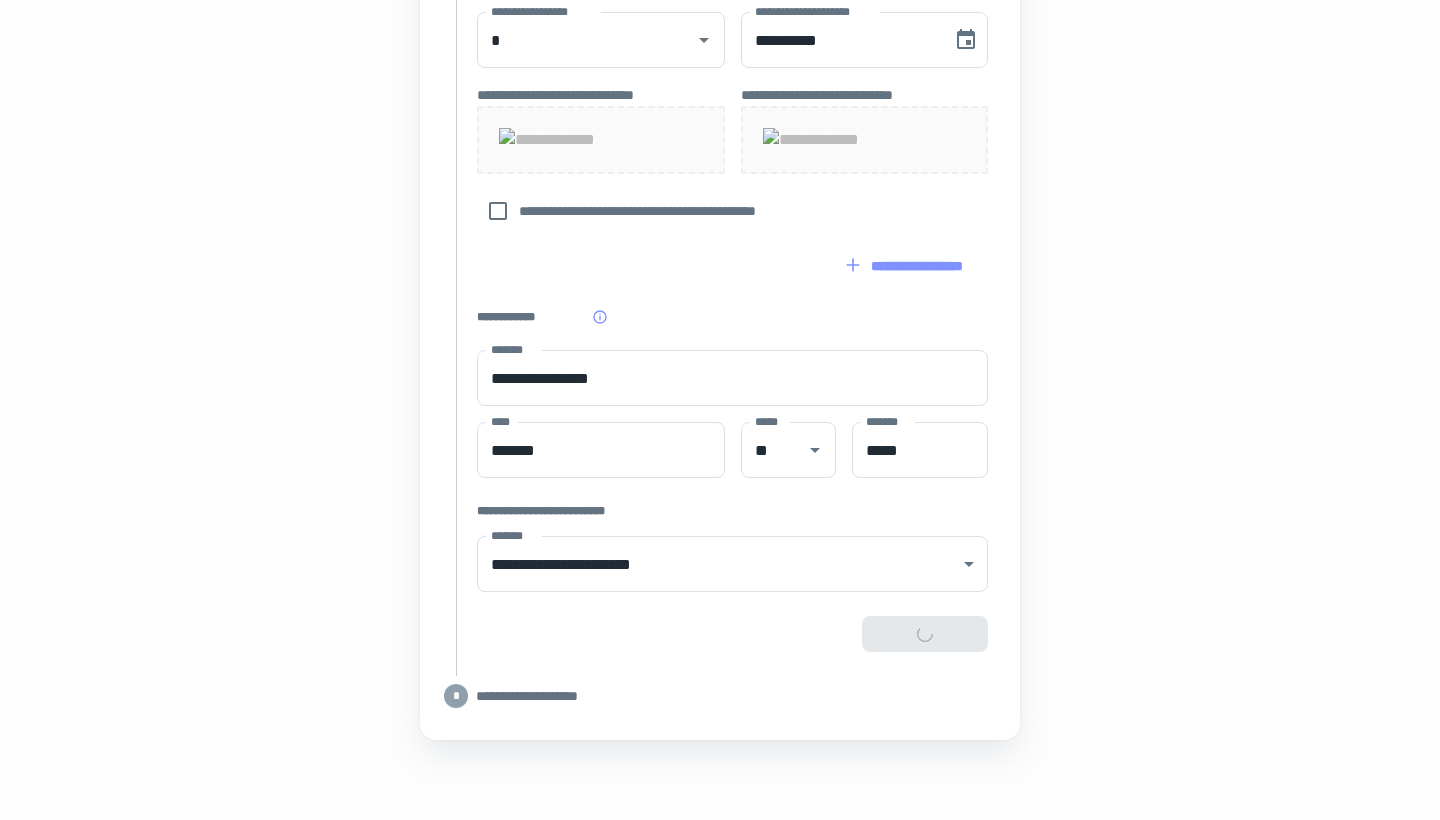 type on "**********" 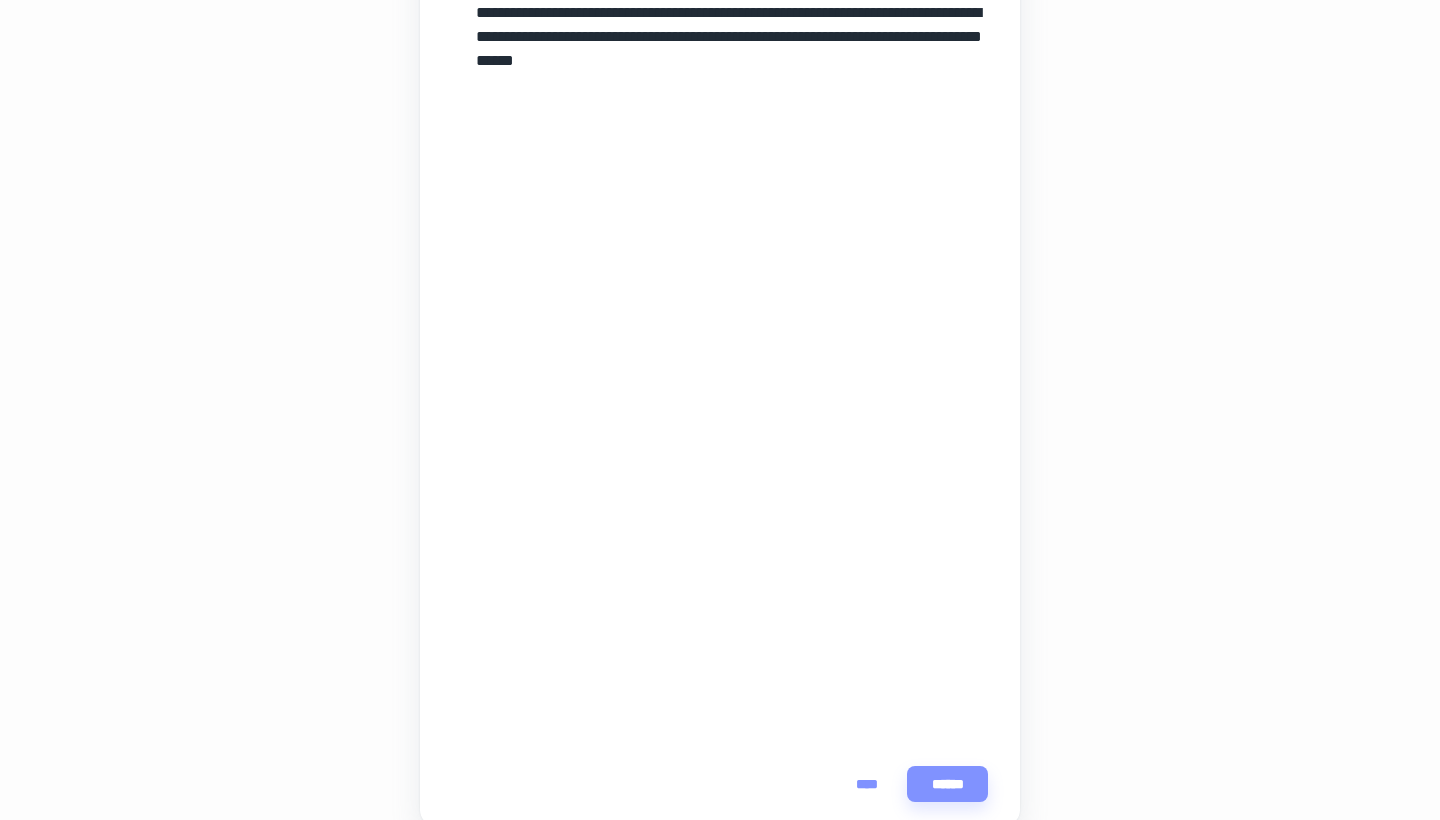 scroll, scrollTop: 389, scrollLeft: 0, axis: vertical 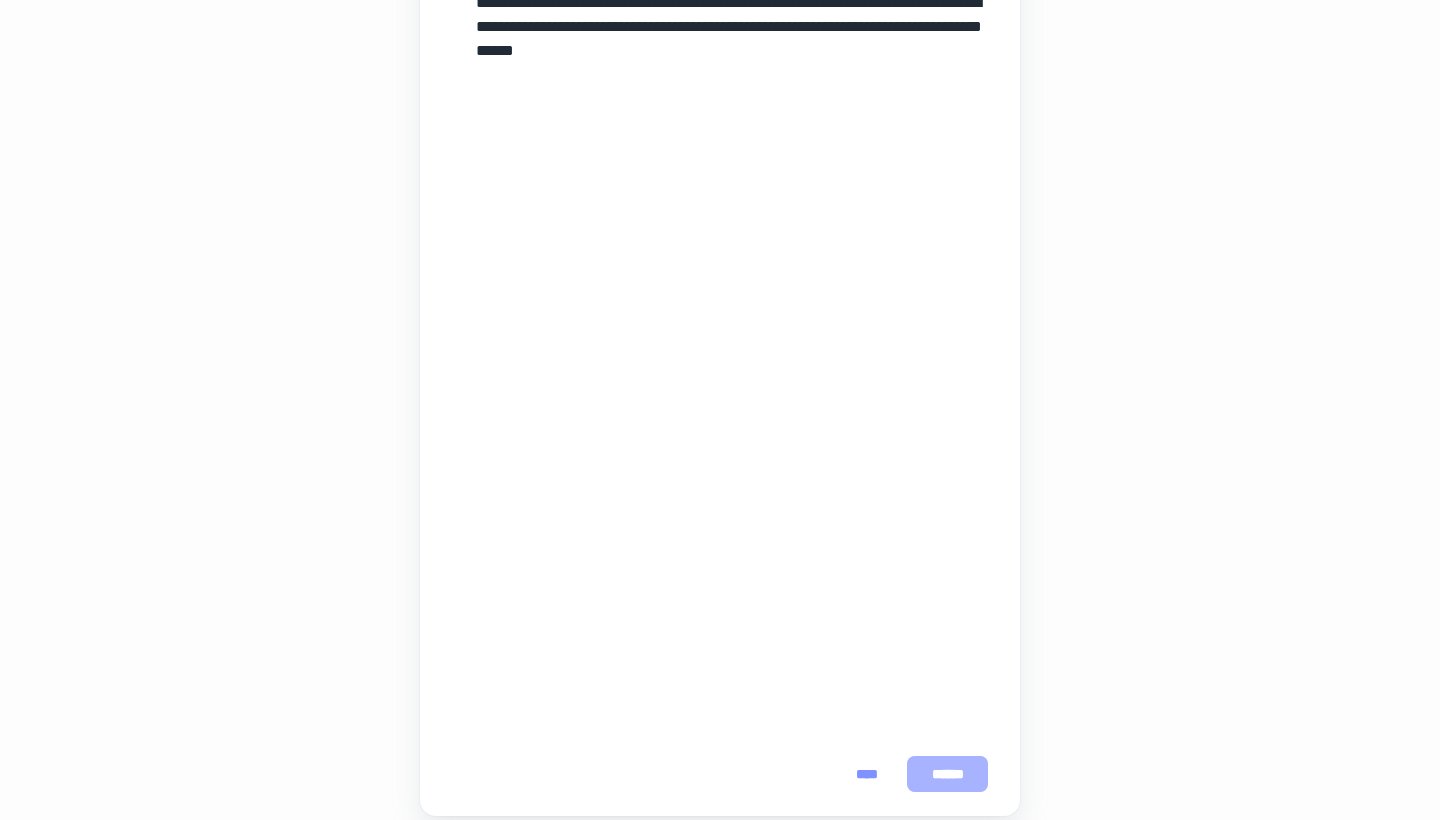 click on "******" at bounding box center (947, 774) 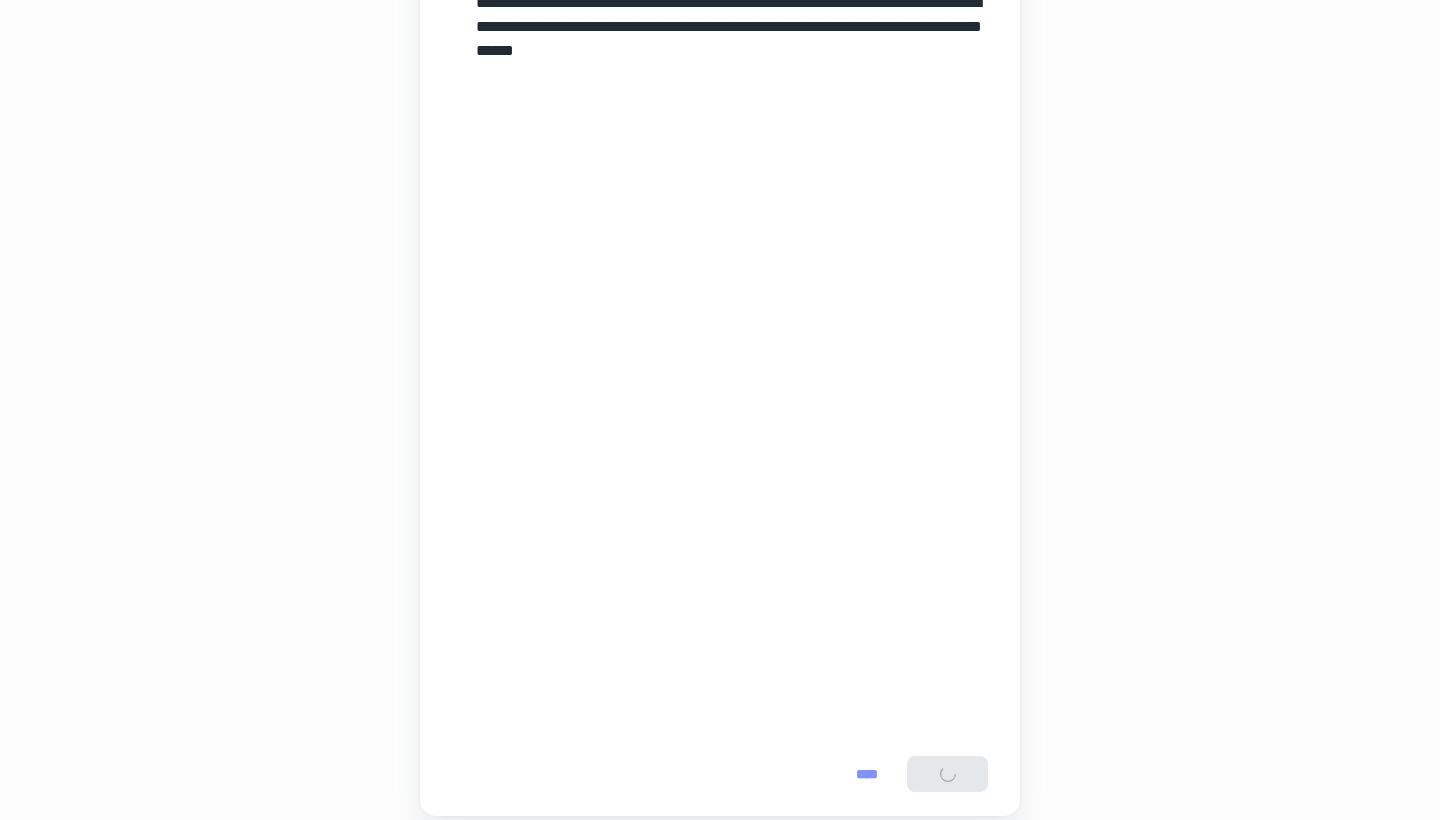 scroll, scrollTop: 0, scrollLeft: 0, axis: both 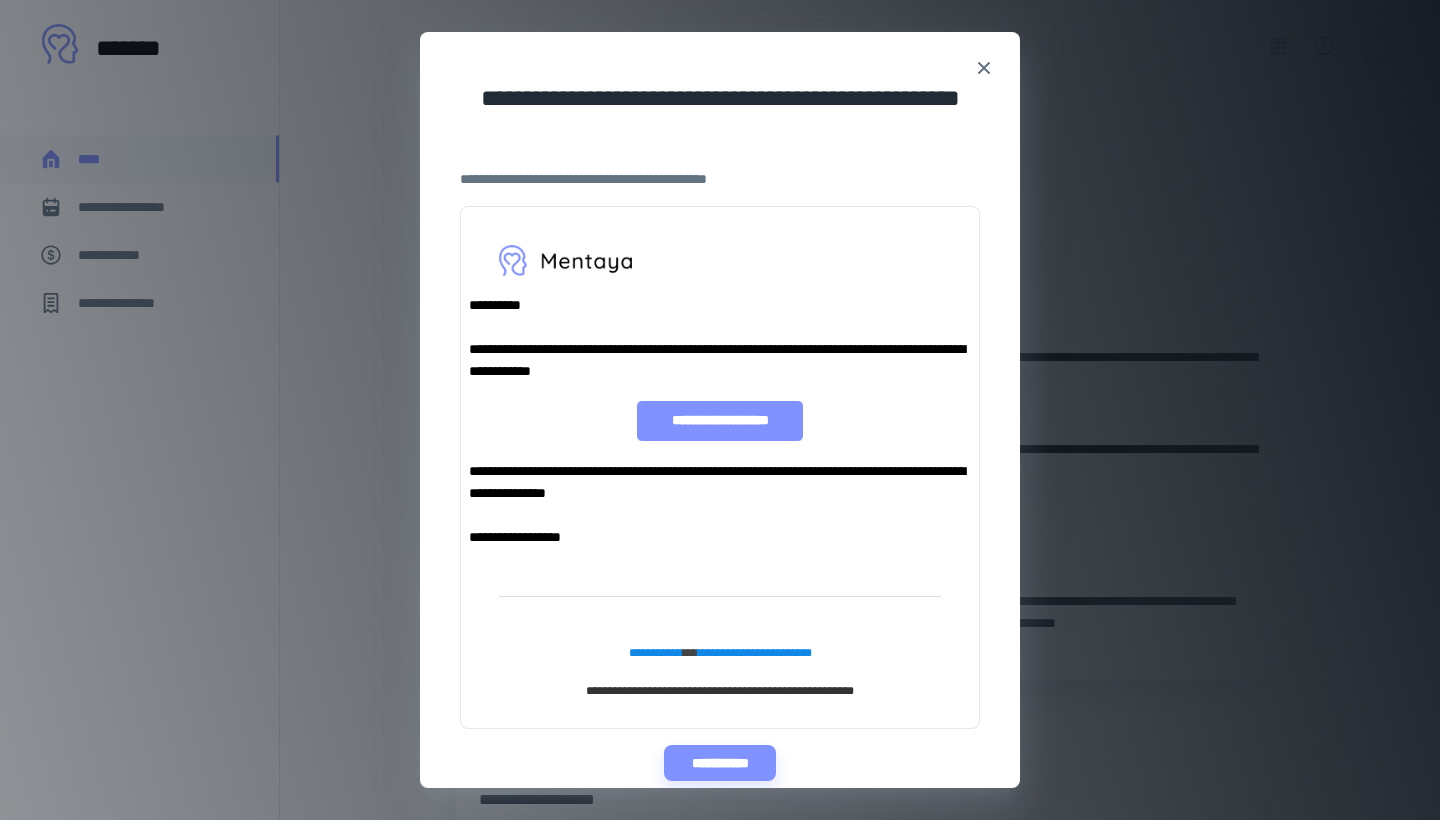click on "**********" at bounding box center (719, 421) 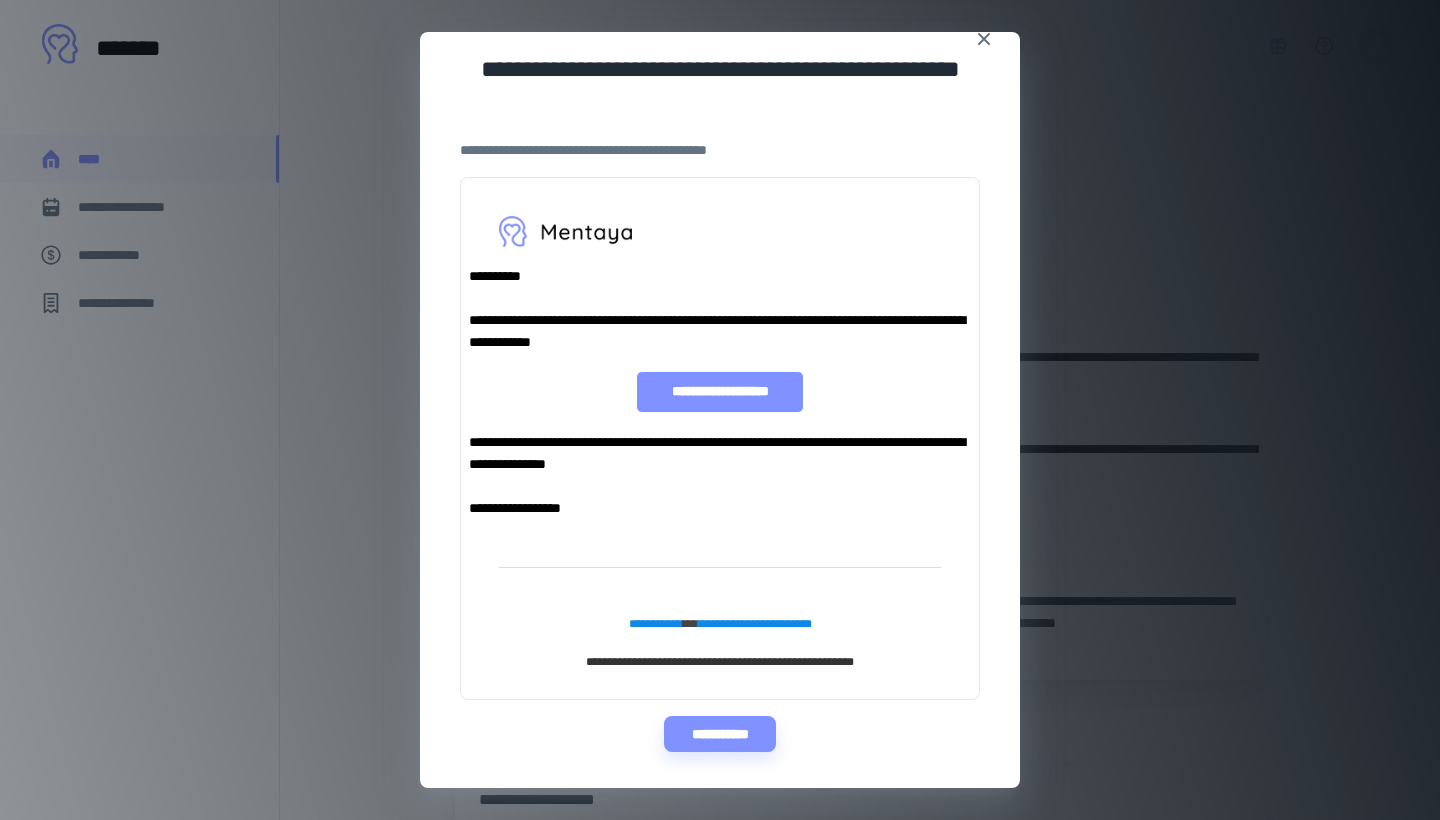 scroll, scrollTop: 29, scrollLeft: 0, axis: vertical 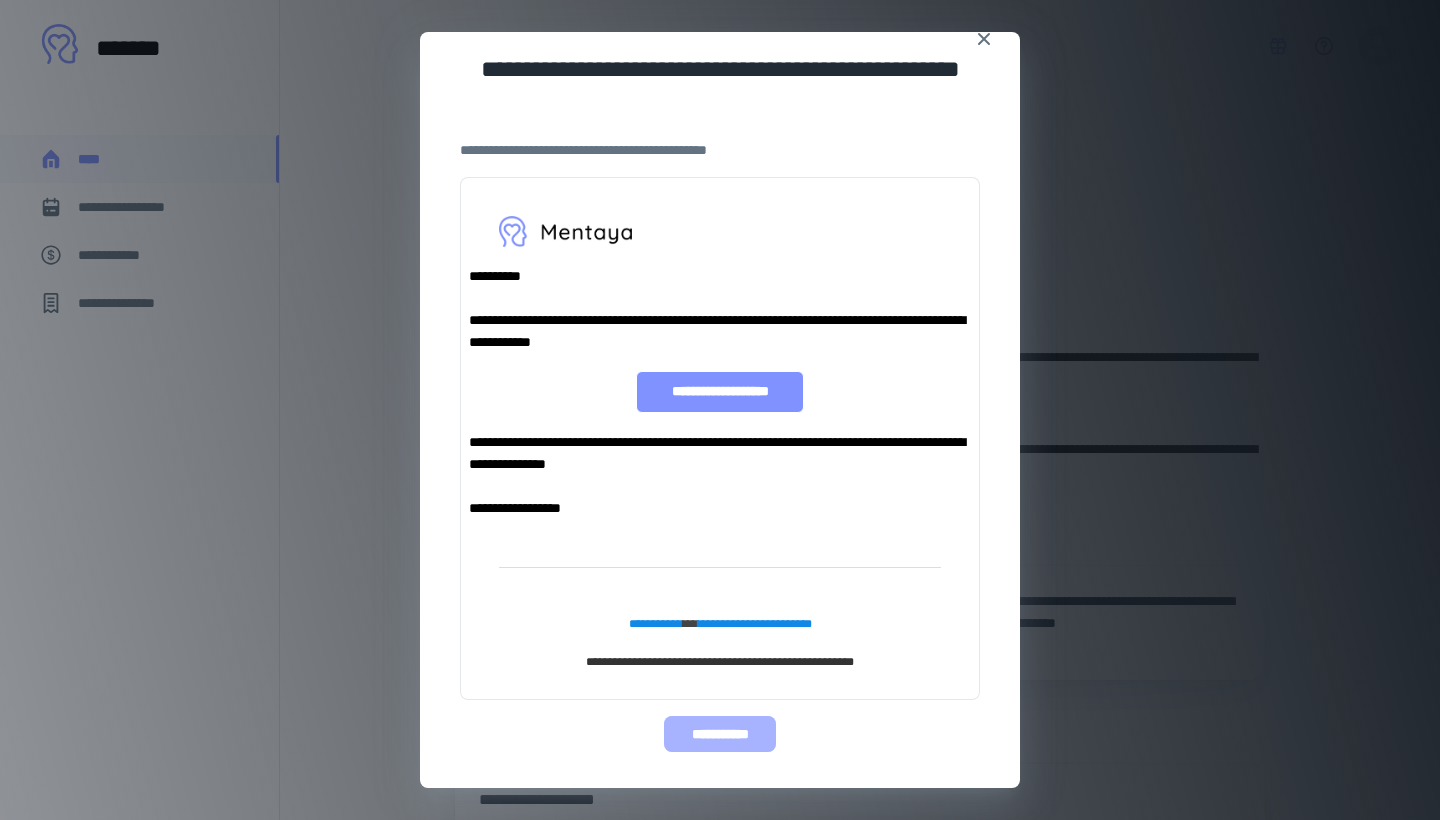 click on "**********" at bounding box center (719, 734) 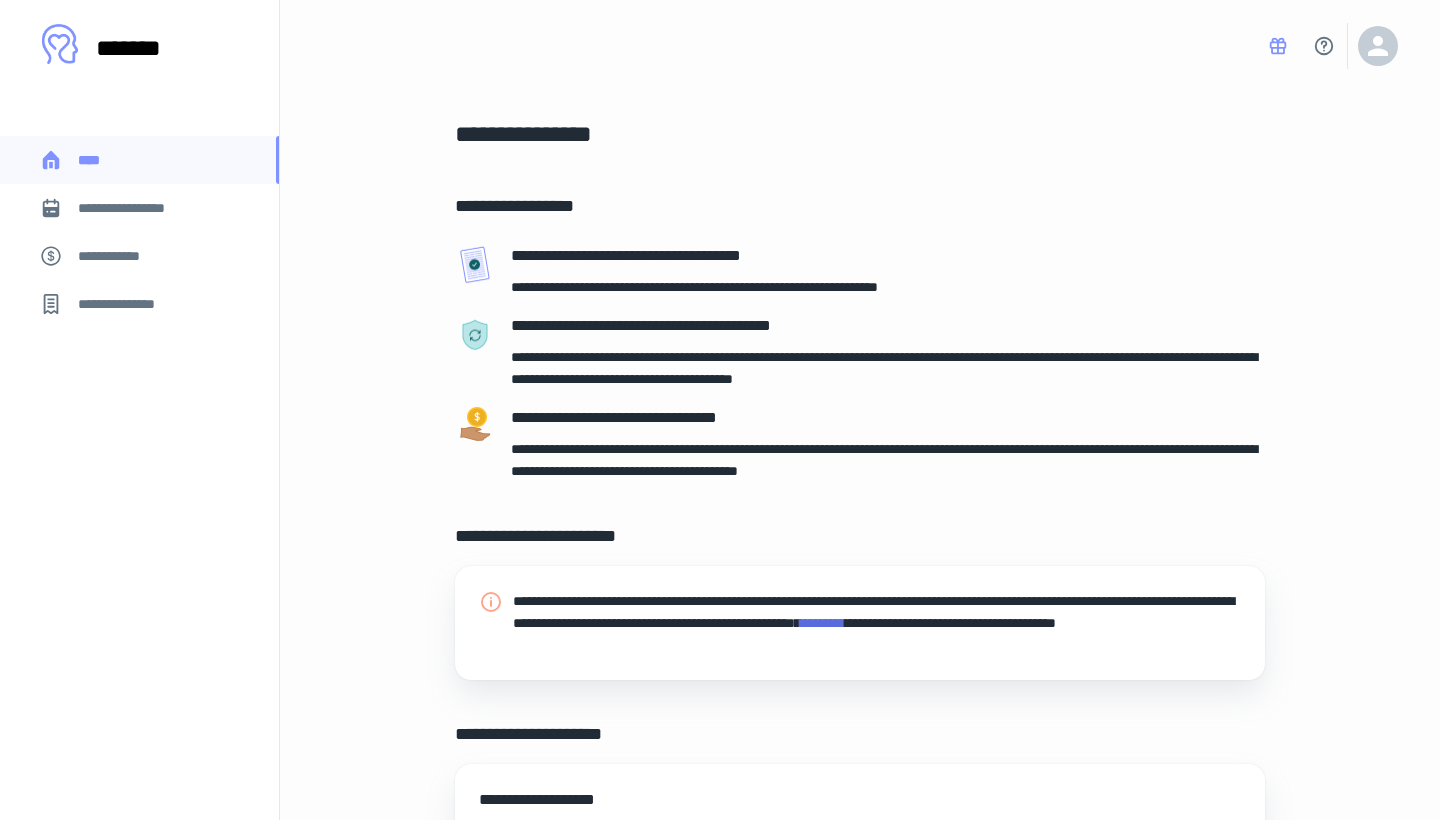 scroll, scrollTop: 0, scrollLeft: 0, axis: both 